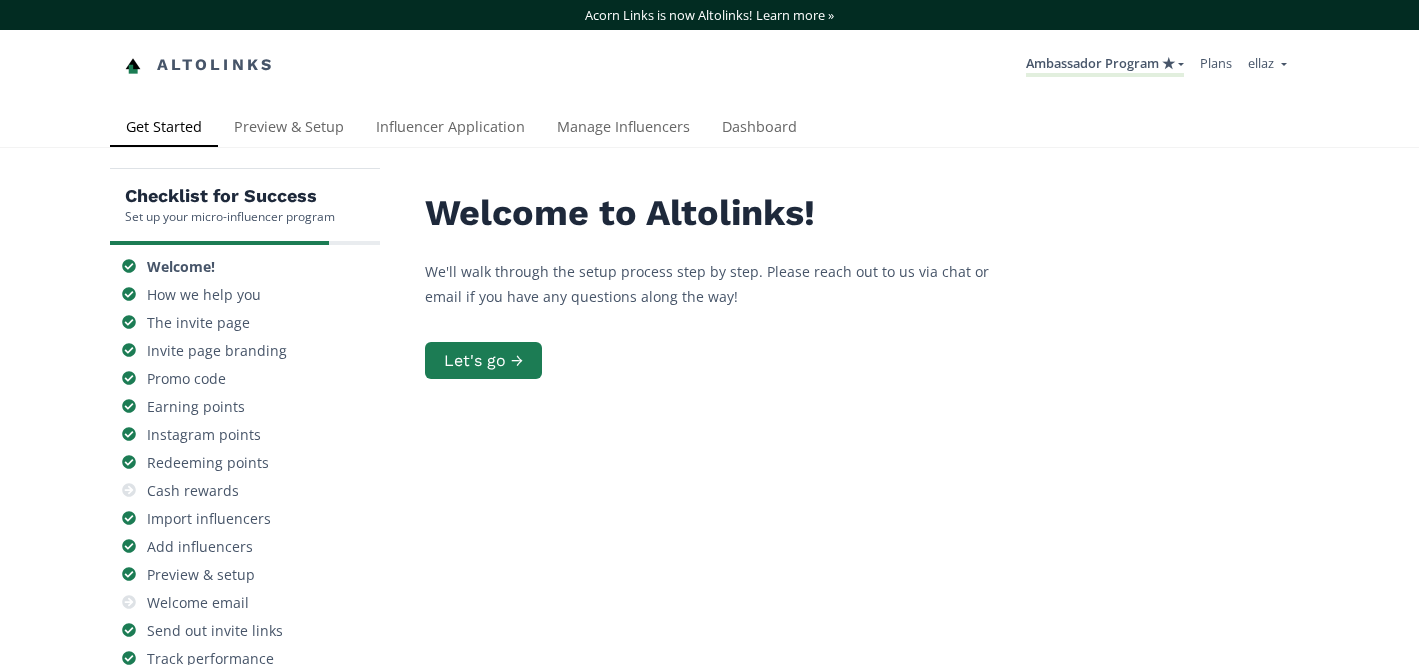 scroll, scrollTop: 0, scrollLeft: 0, axis: both 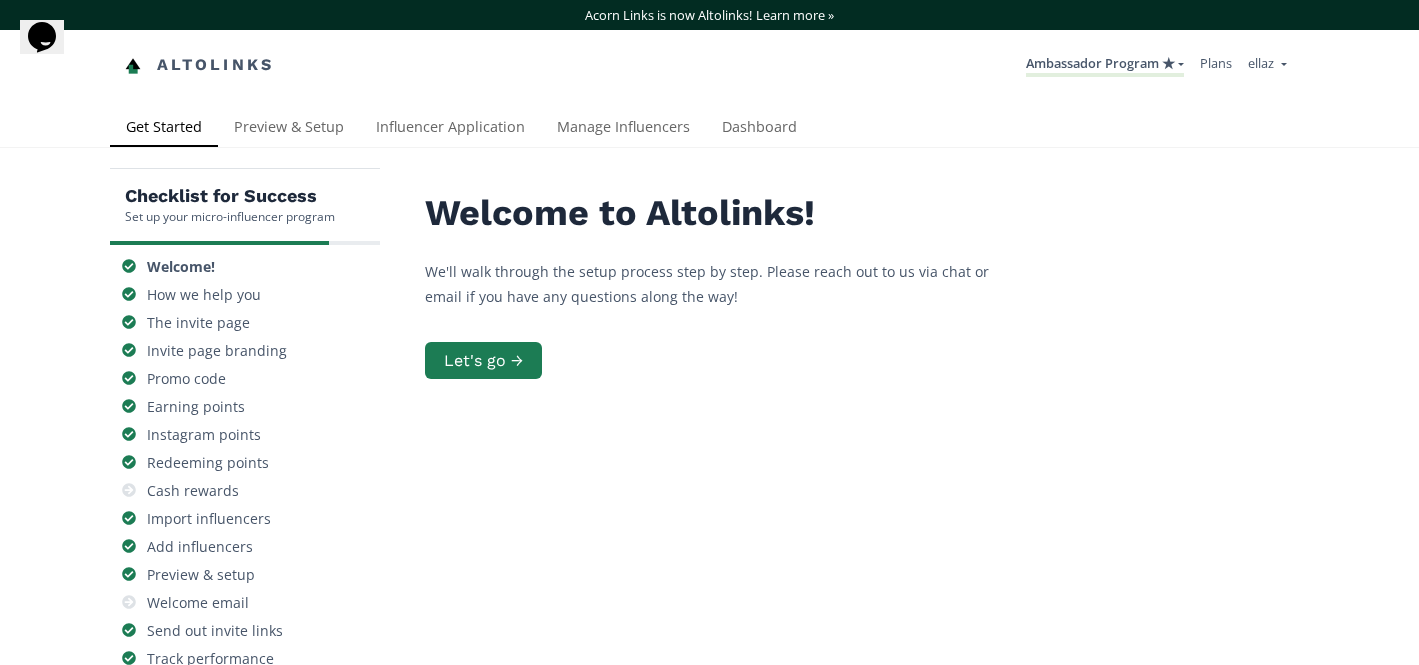 click on "Checklist for Success Set up your micro-influencer program Welcome! How we help you The invite page Invite page branding Promo code Earning points Instagram points Redeeming points Cash rewards Import influencers Add influencers Preview & setup Welcome email Send out invite links Track performance Automated emails We're here for you Welcome to Altolinks! We'll walk through the setup process step by step. Please reach out to us via chat or email if you have any questions along the way! Let's go →" at bounding box center (709, 529) 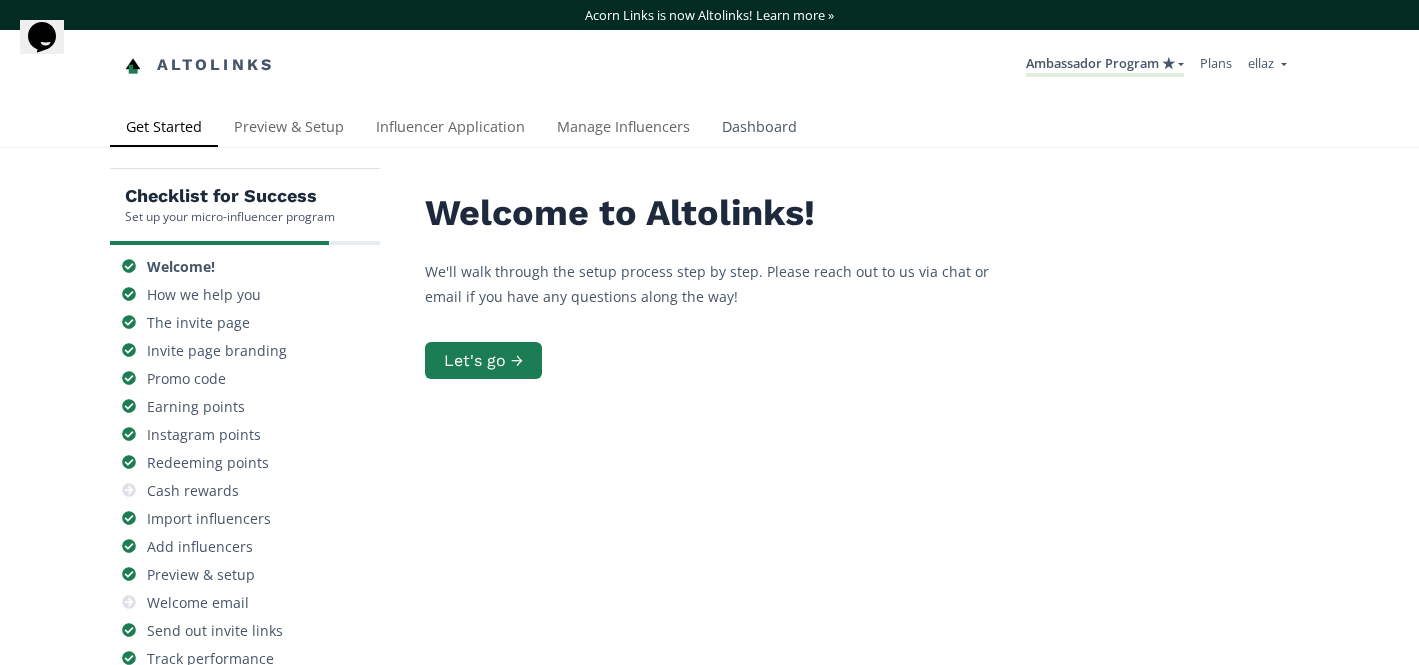 click on "Dashboard" at bounding box center (759, 129) 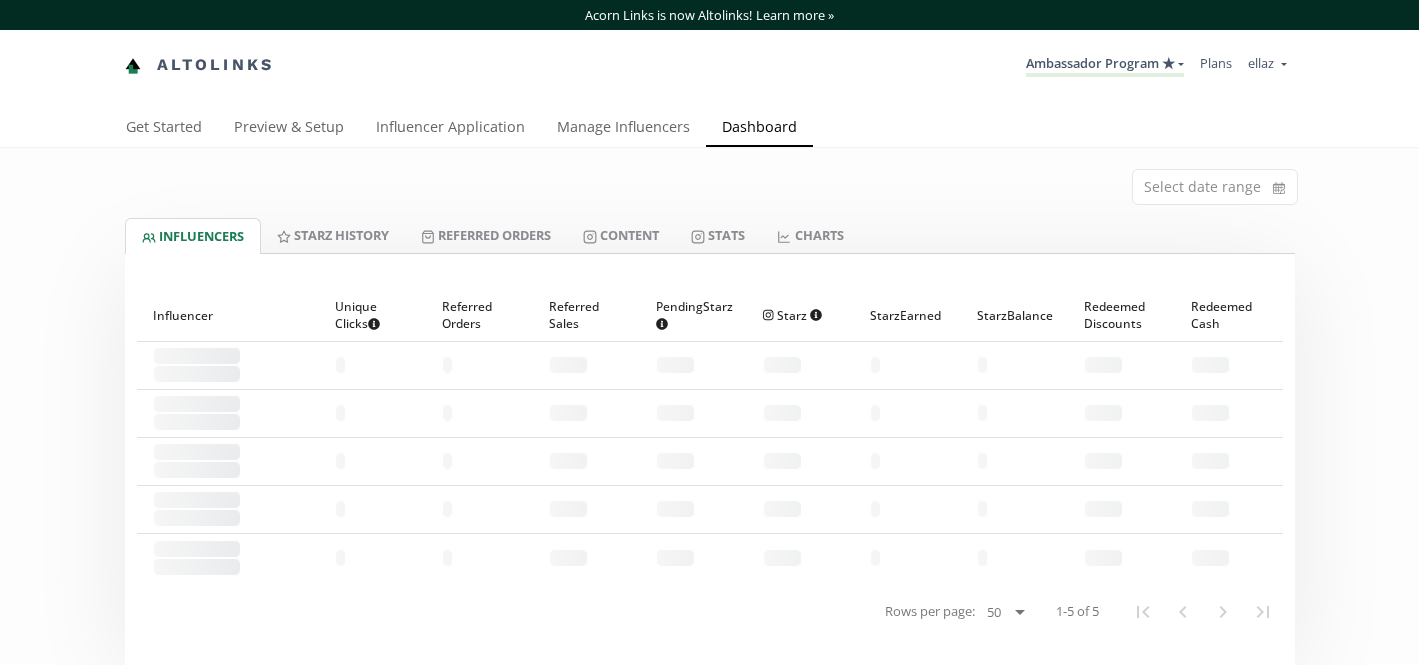 scroll, scrollTop: 0, scrollLeft: 0, axis: both 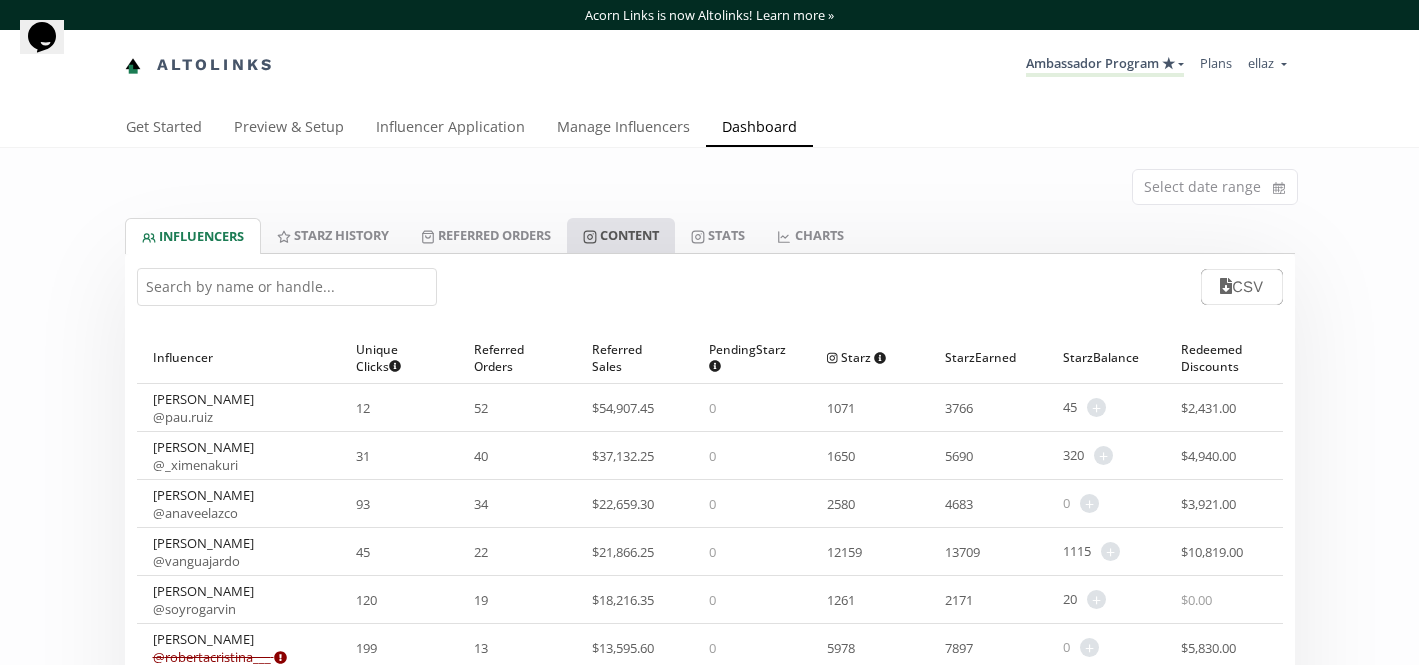 click on "Content" at bounding box center (621, 235) 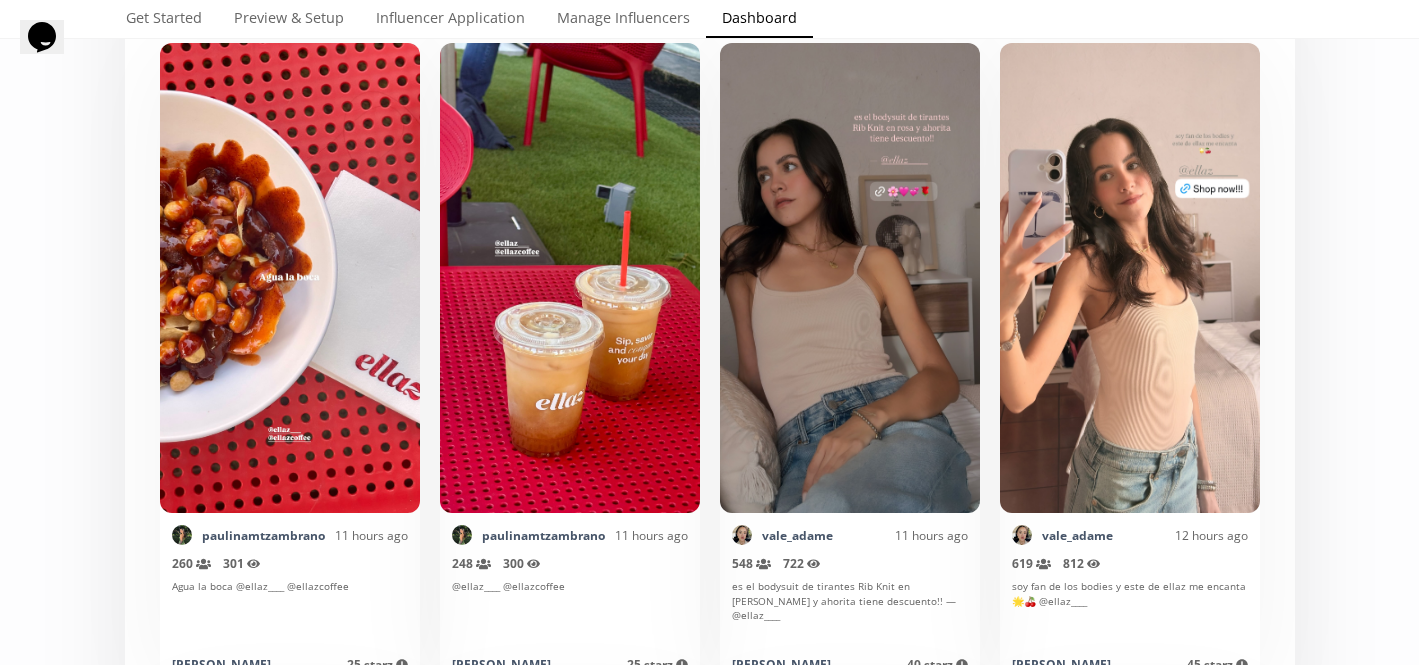 scroll, scrollTop: 0, scrollLeft: 0, axis: both 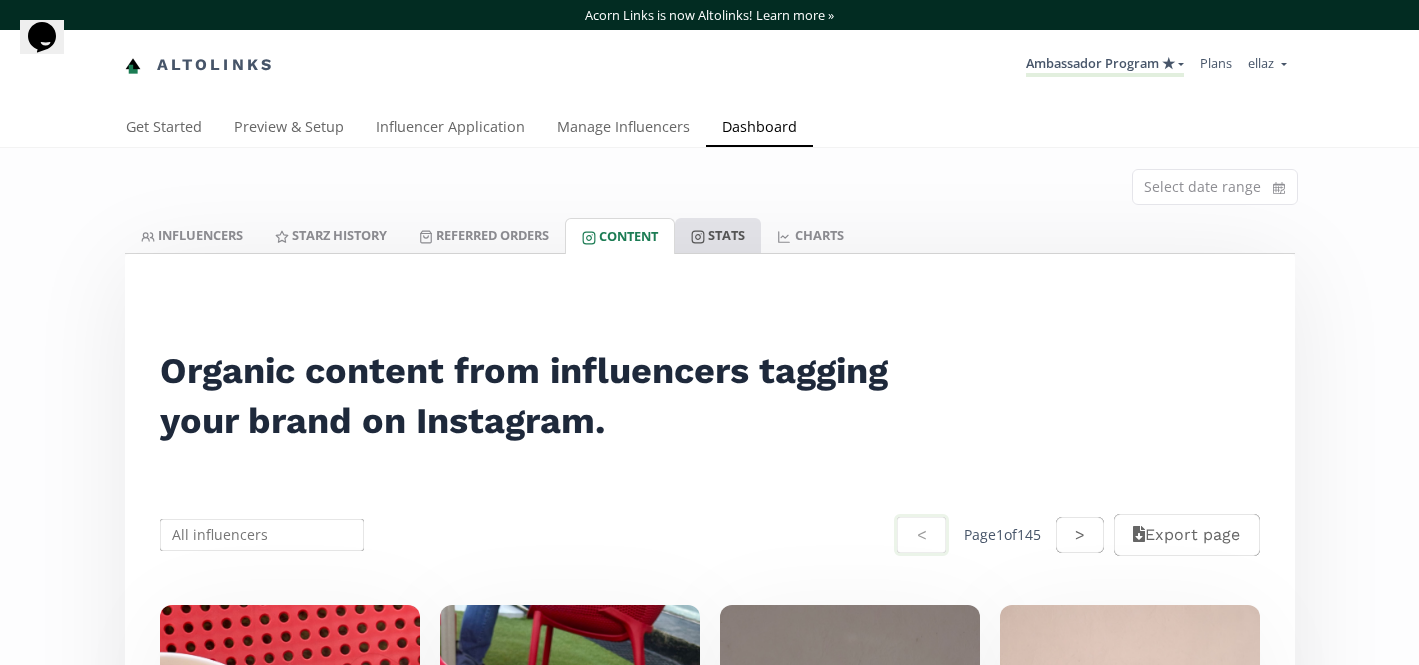 click 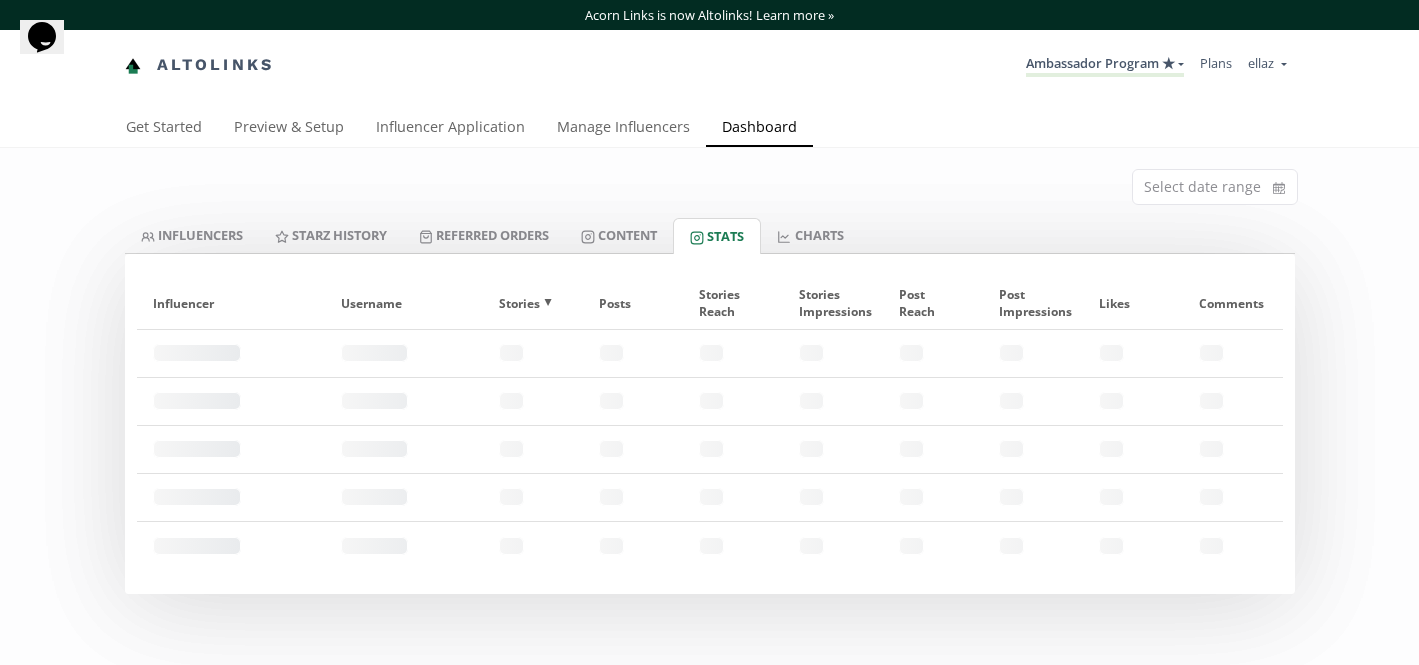 click at bounding box center [710, 260] 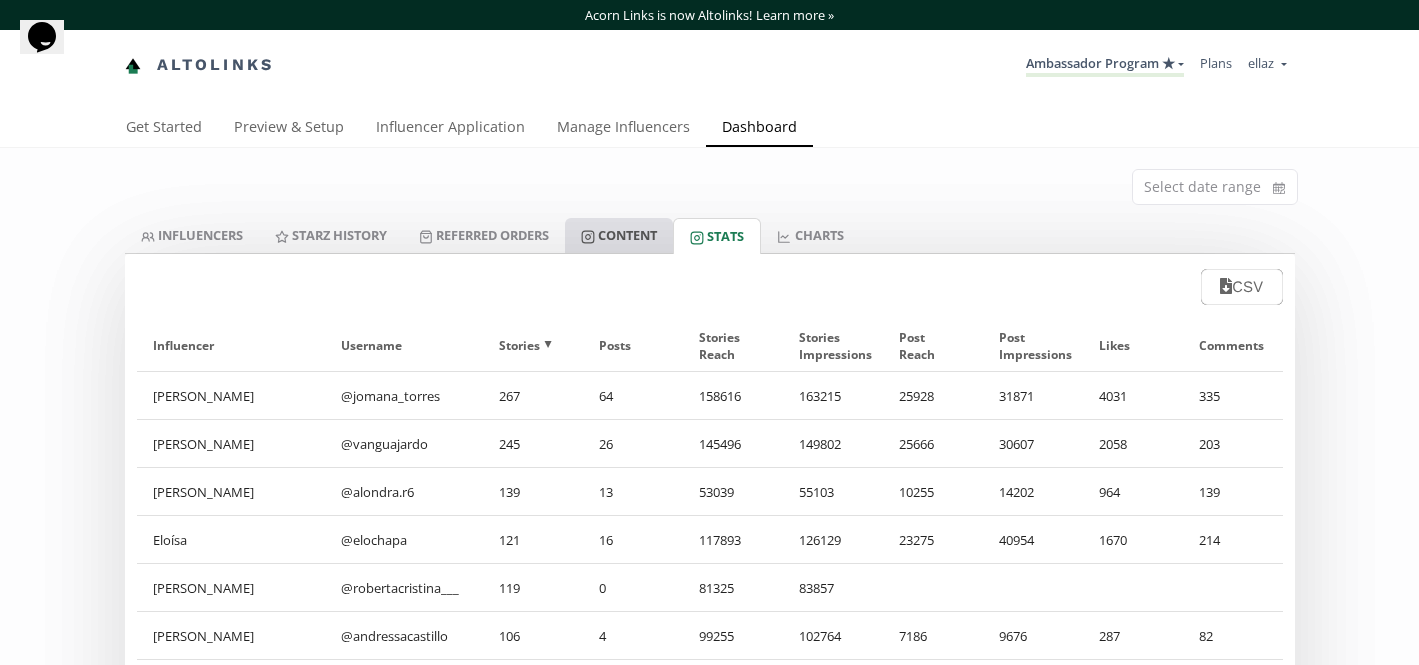 click on "Content" at bounding box center (619, 235) 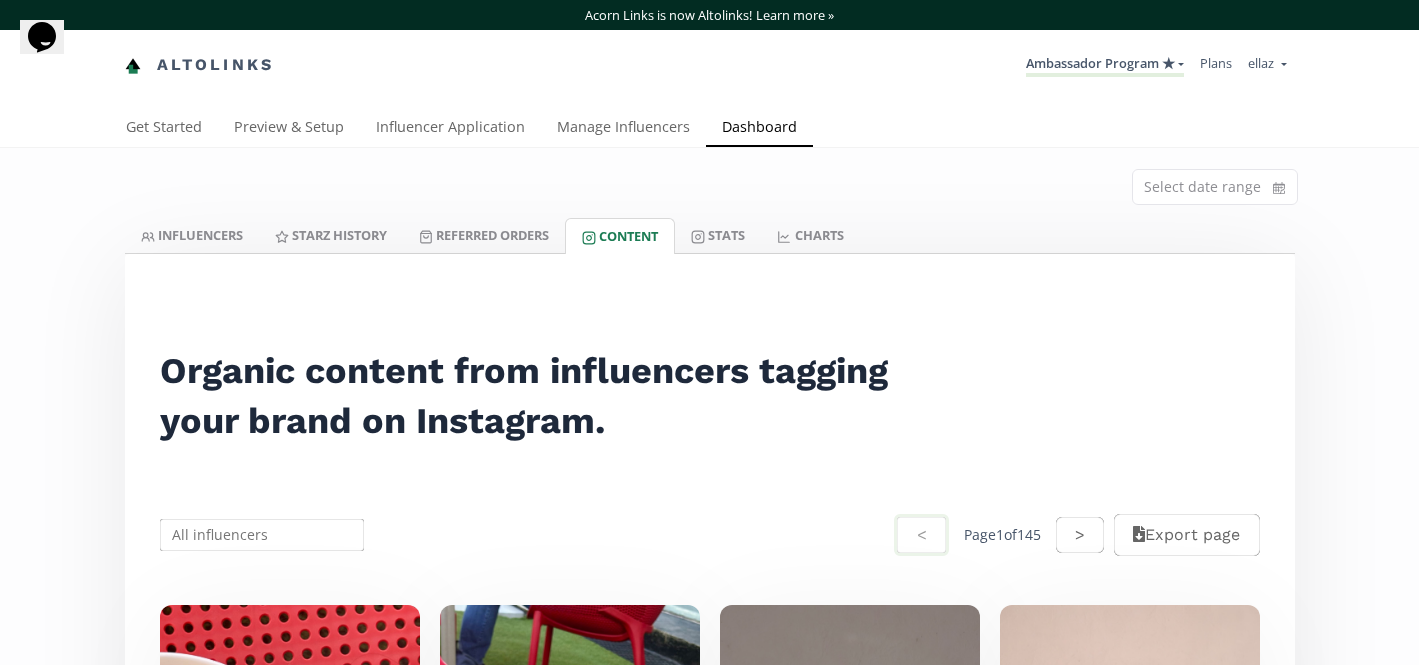 click at bounding box center (262, 535) 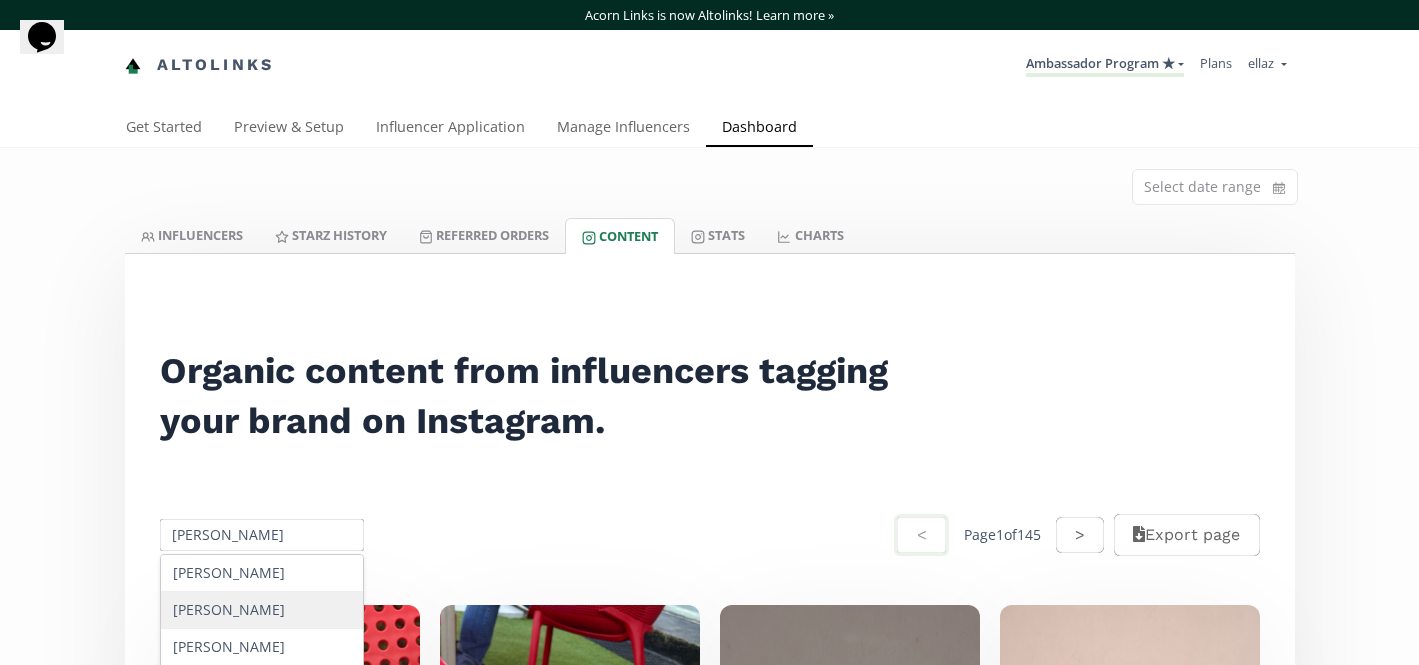 drag, startPoint x: 285, startPoint y: 569, endPoint x: 286, endPoint y: 618, distance: 49.010204 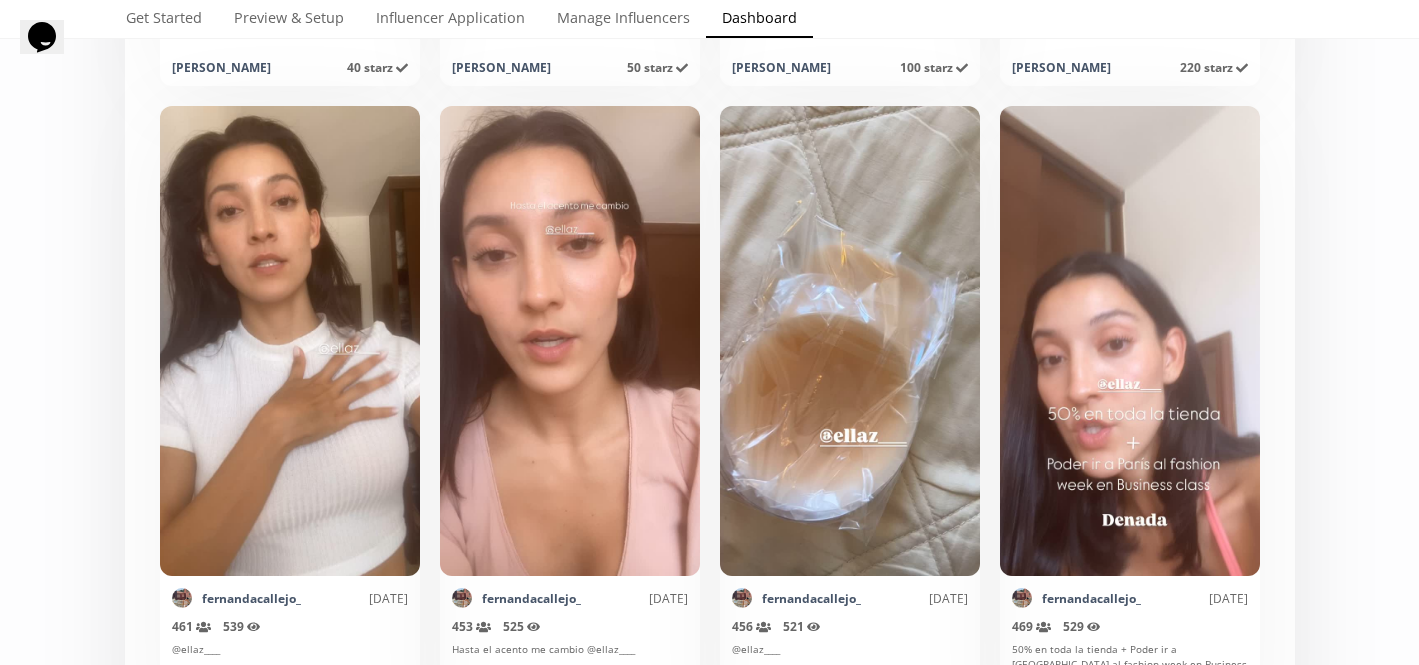 scroll, scrollTop: 1815, scrollLeft: 0, axis: vertical 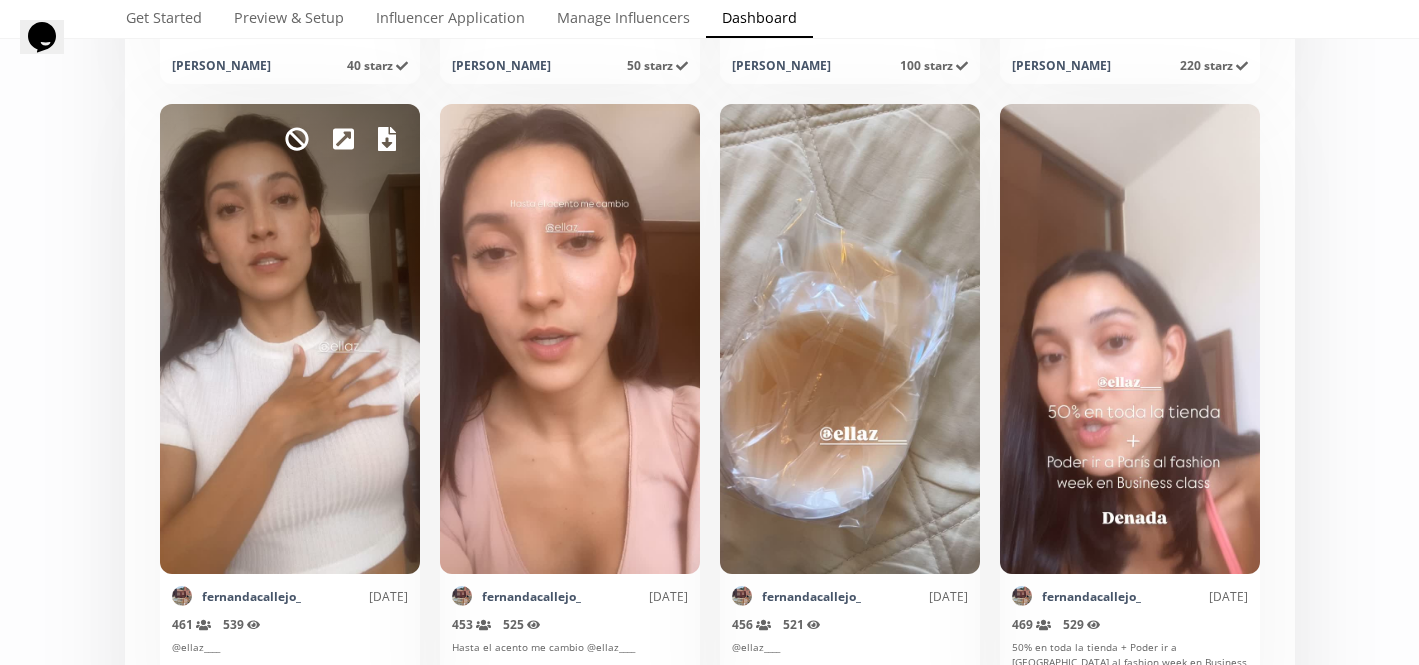 click 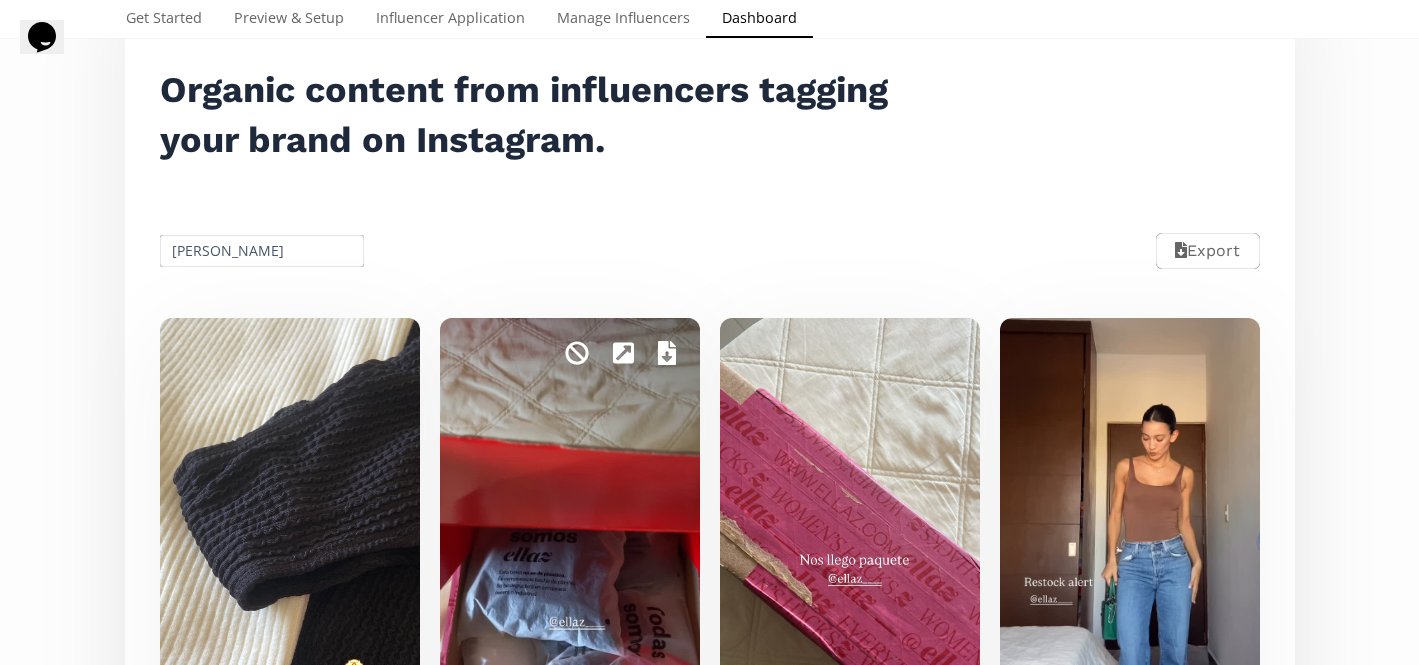 scroll, scrollTop: 231, scrollLeft: 0, axis: vertical 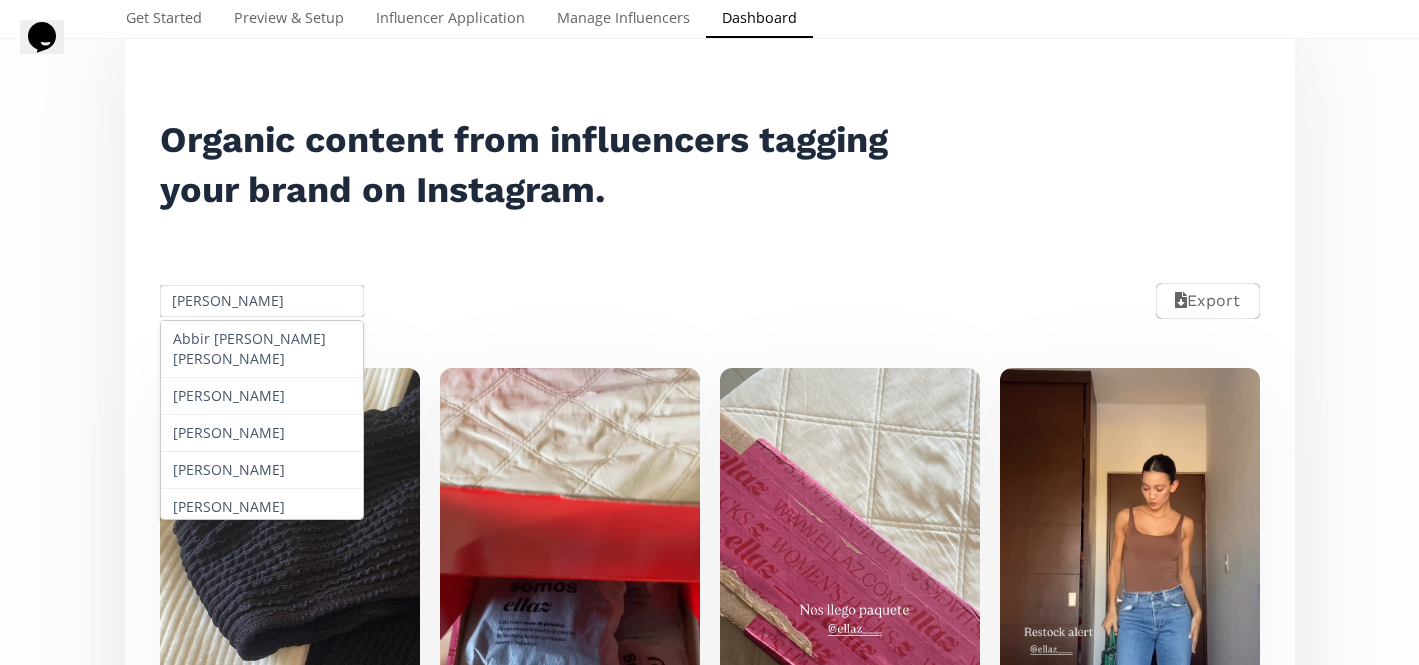 click on "Fernanda Callejo" at bounding box center [262, 301] 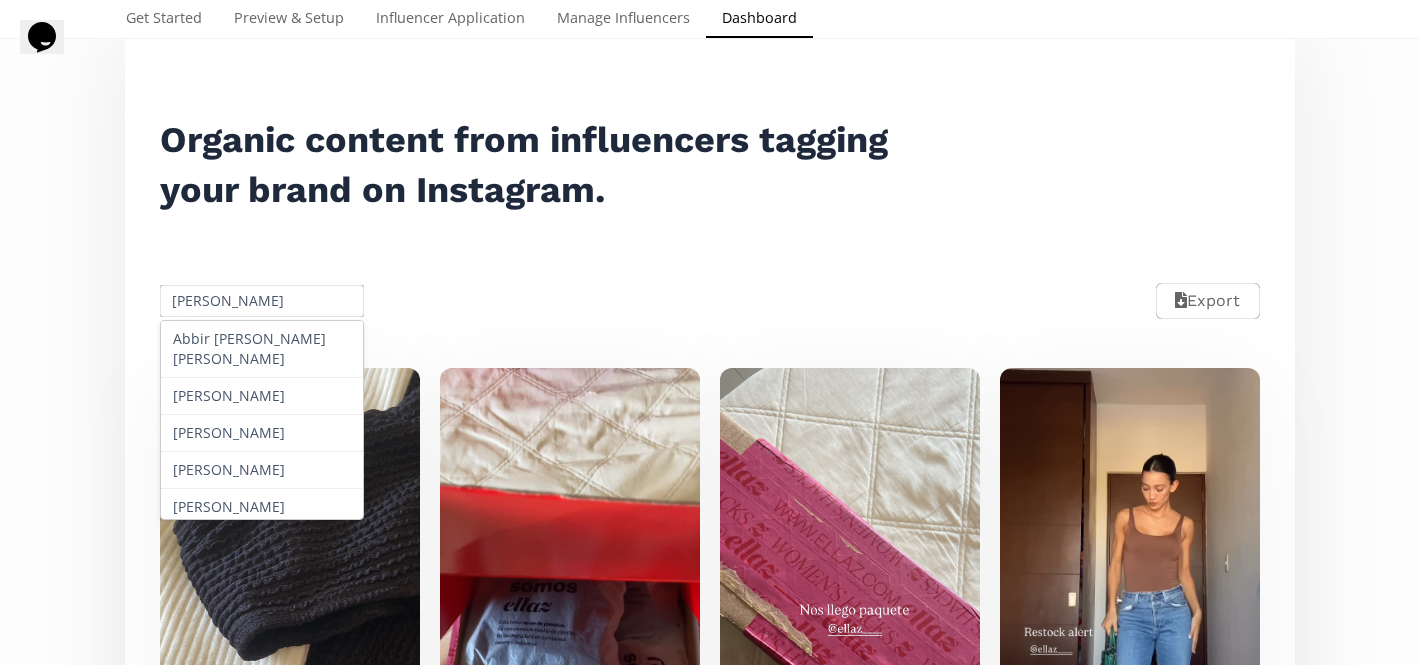 type on "v" 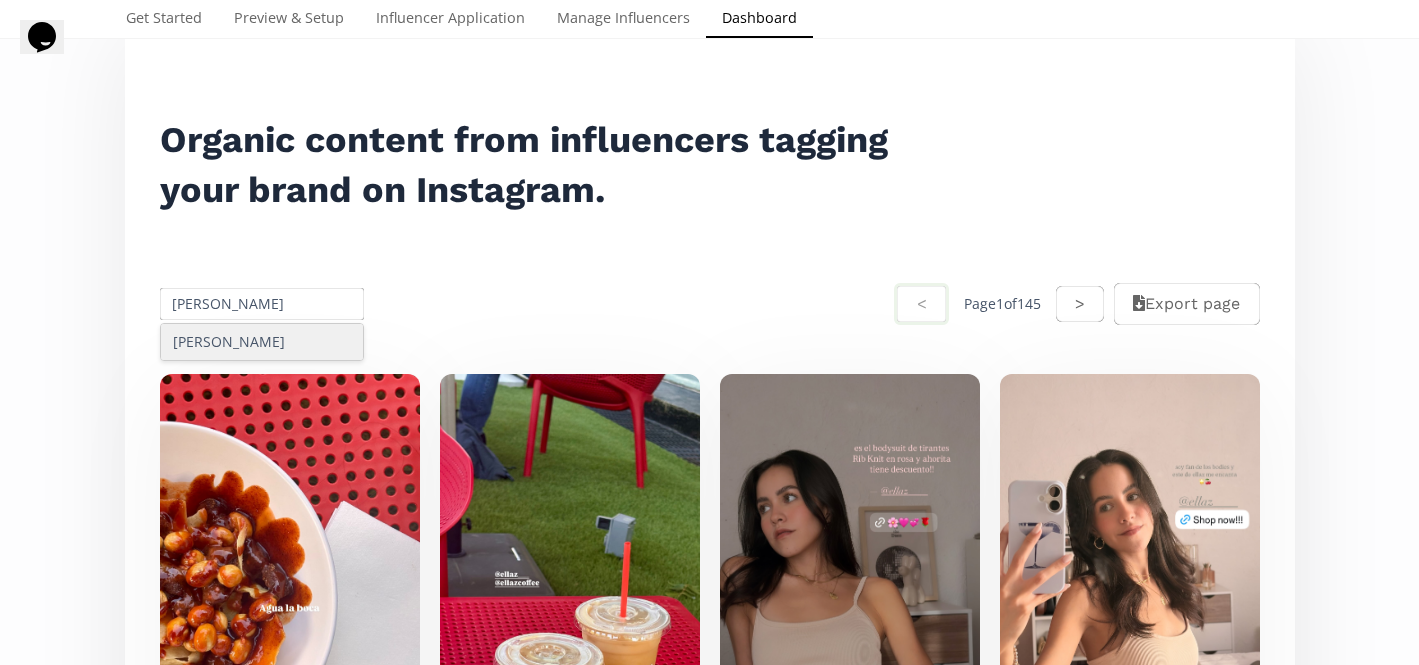 click on "Emilia Celis Treviño" at bounding box center [262, 342] 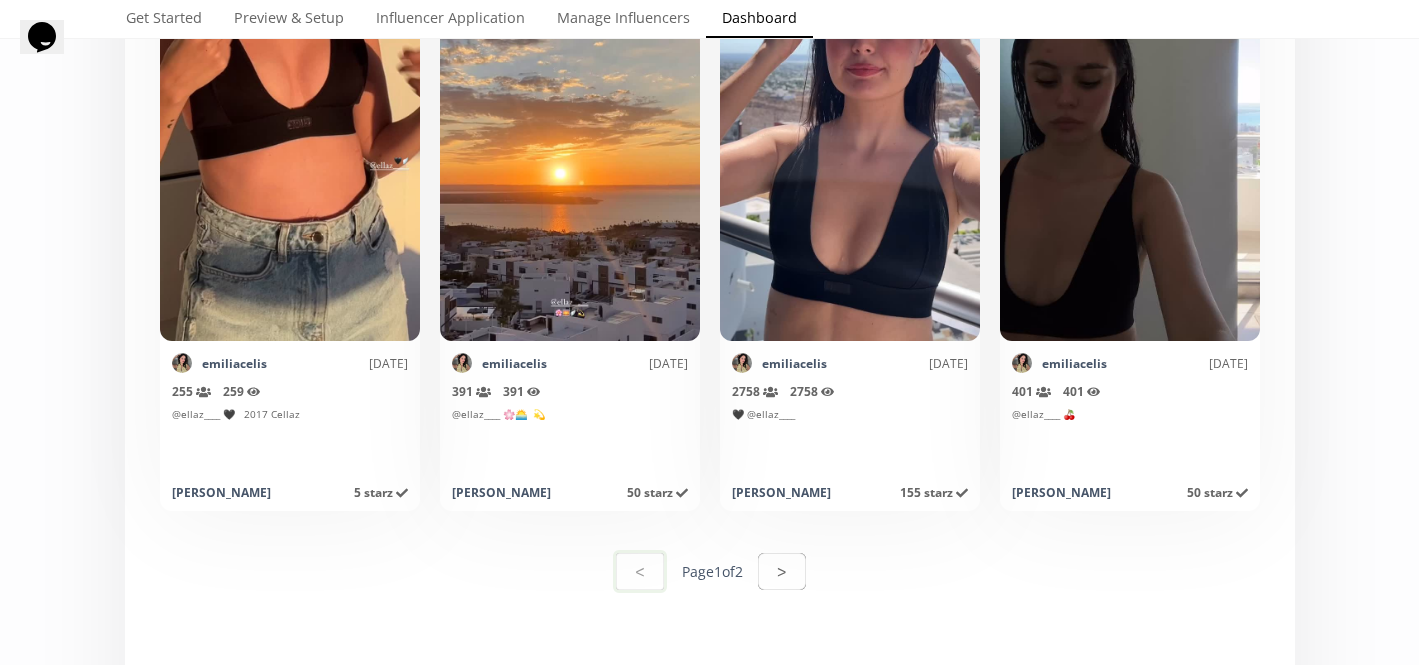 scroll, scrollTop: 9980, scrollLeft: 0, axis: vertical 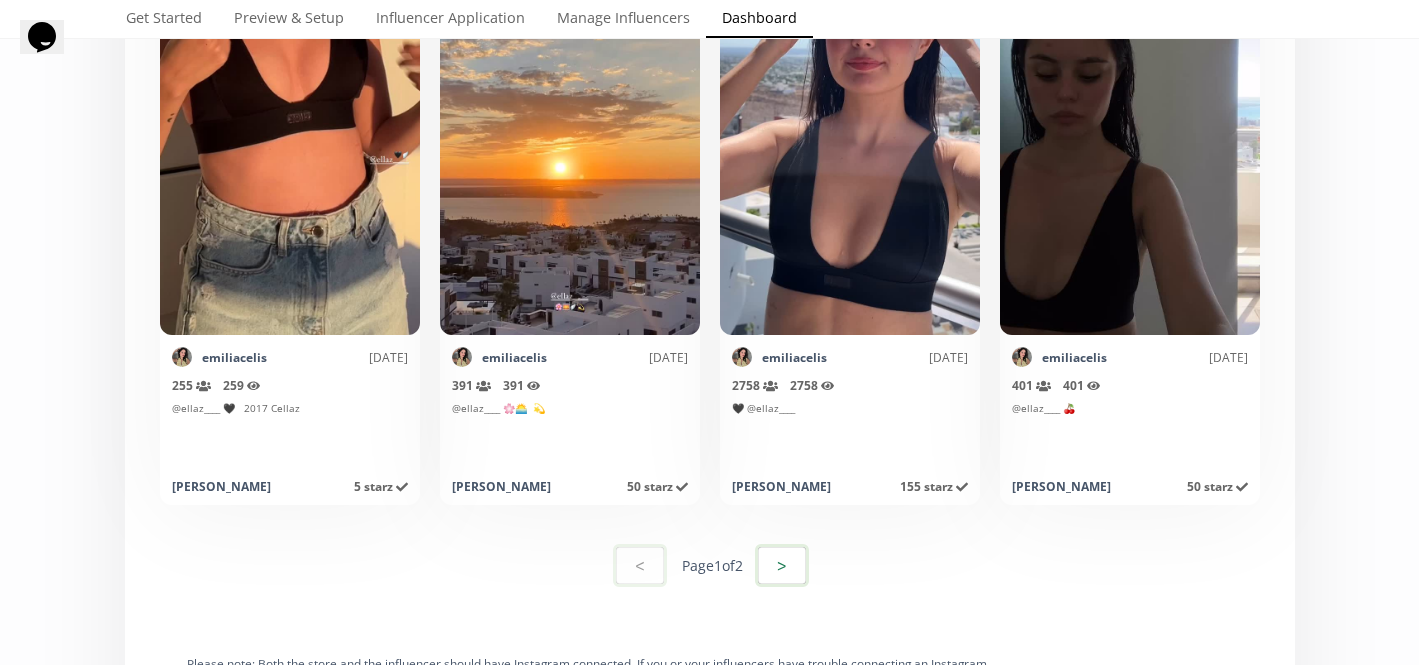 click on ">" at bounding box center (782, 565) 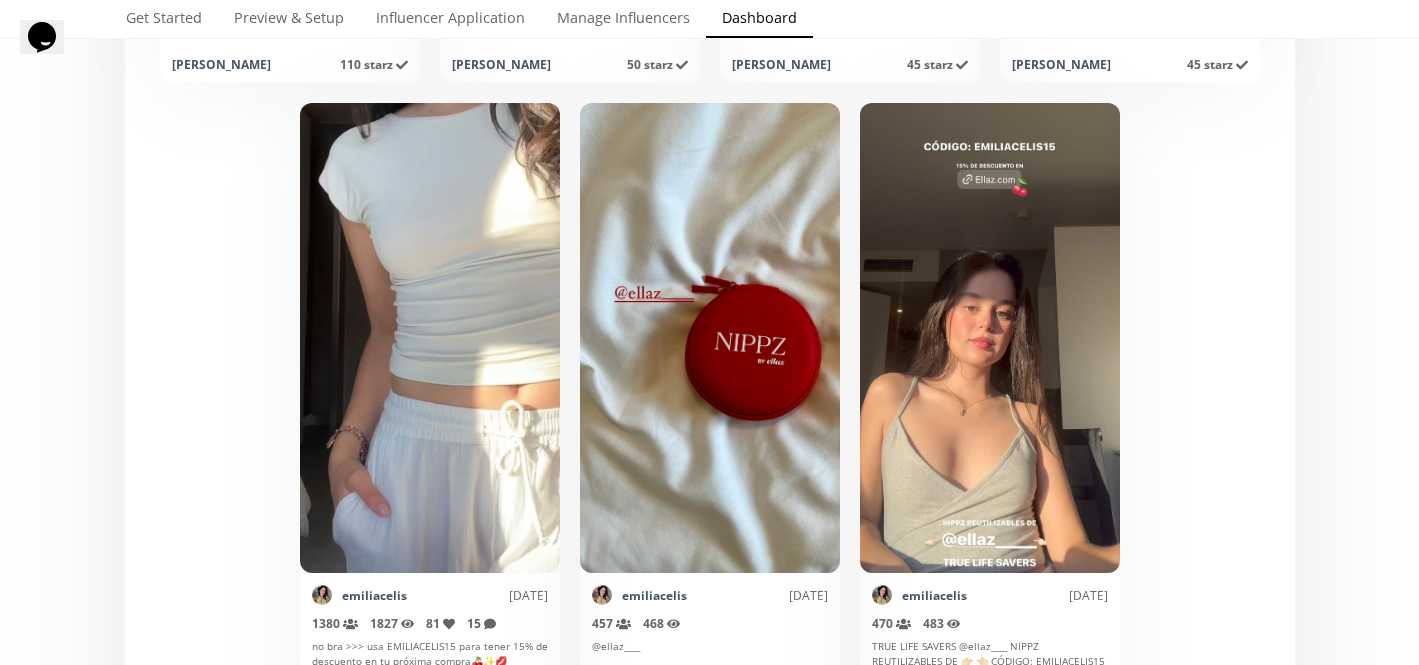 scroll, scrollTop: 2480, scrollLeft: 0, axis: vertical 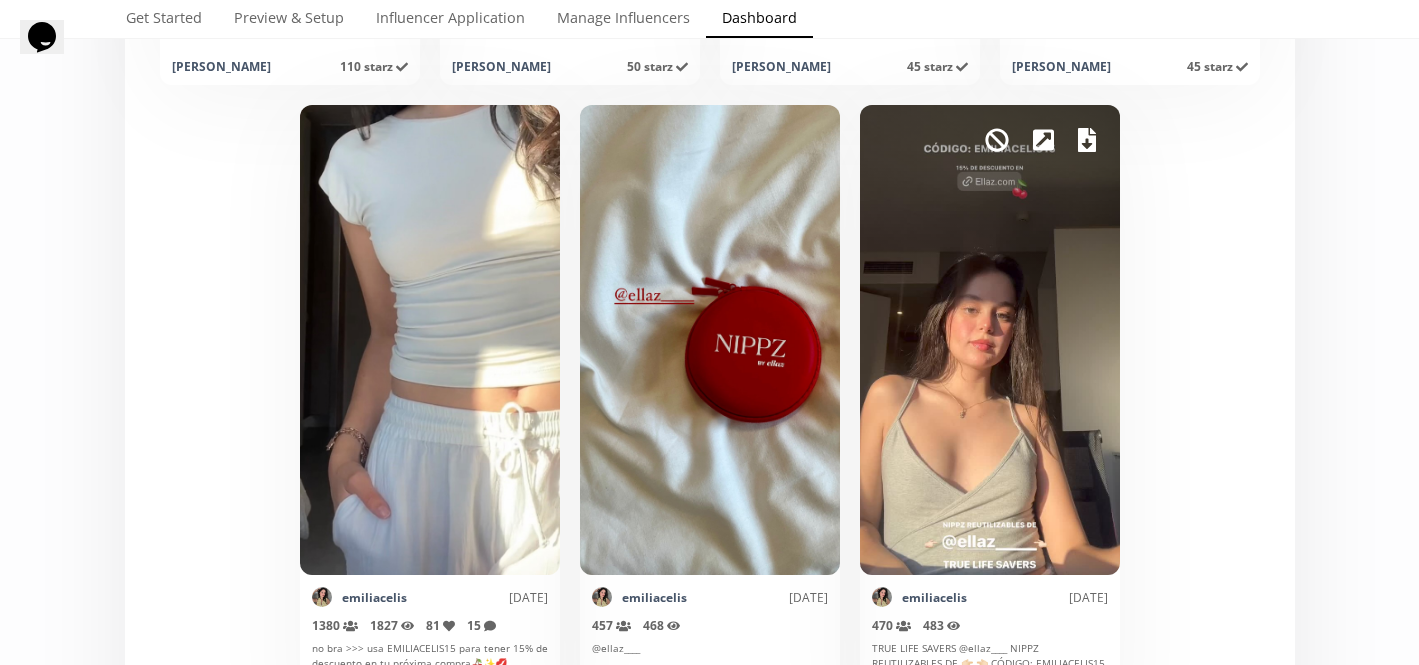 click 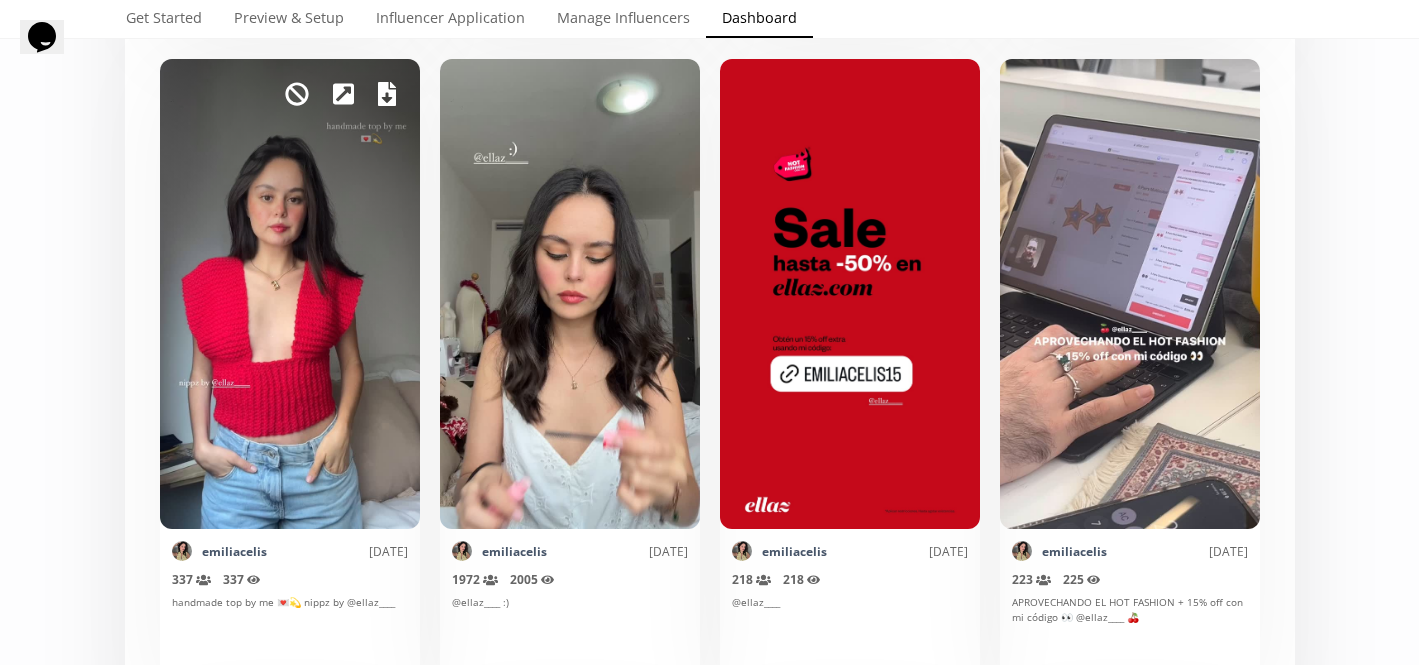 scroll, scrollTop: 0, scrollLeft: 0, axis: both 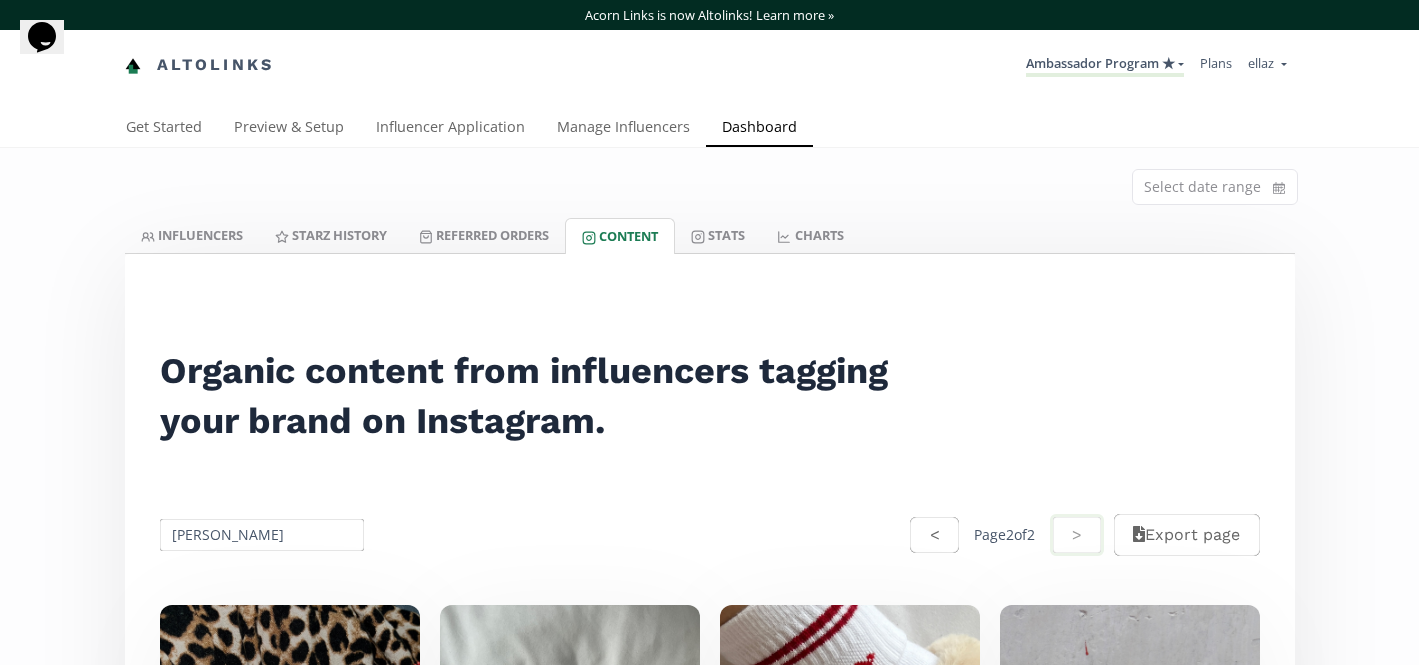 click on "Emilia Celis Treviño < Page  2  of  2 >  Export   page" at bounding box center (710, 535) 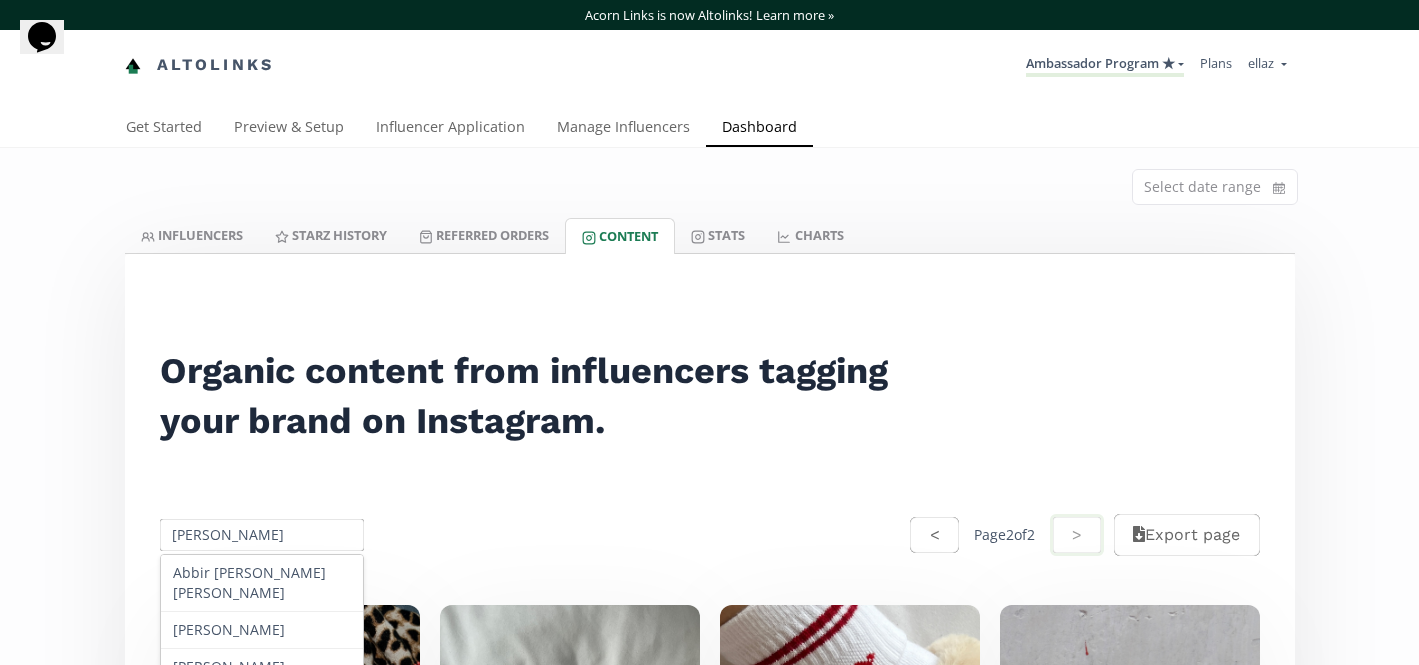 click on "Emilia Celis Treviño" at bounding box center (262, 535) 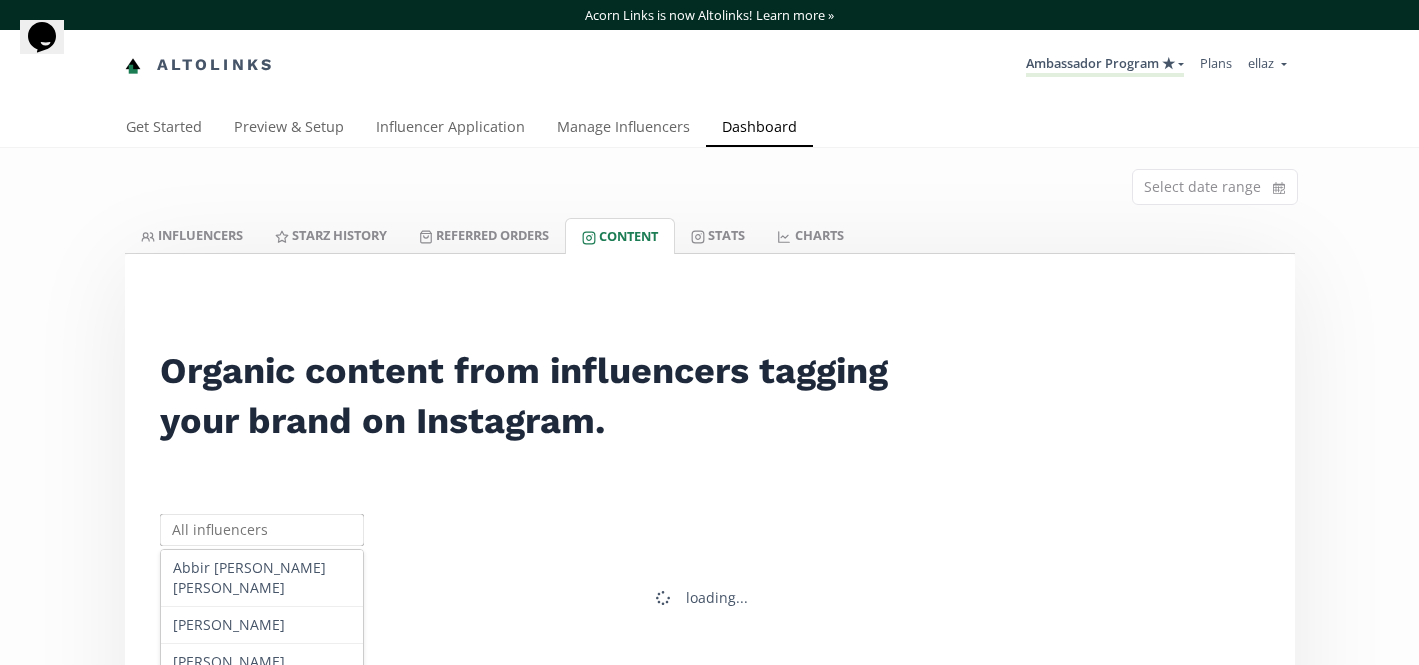 type 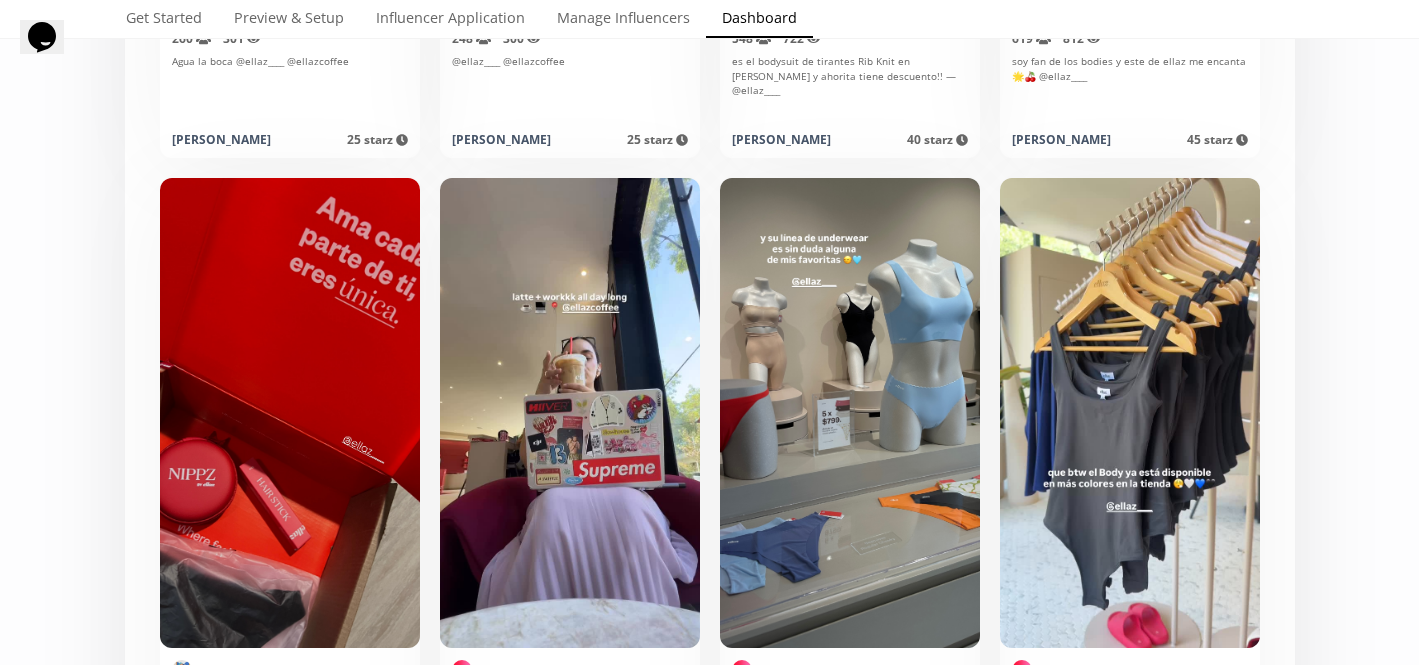 scroll, scrollTop: 0, scrollLeft: 0, axis: both 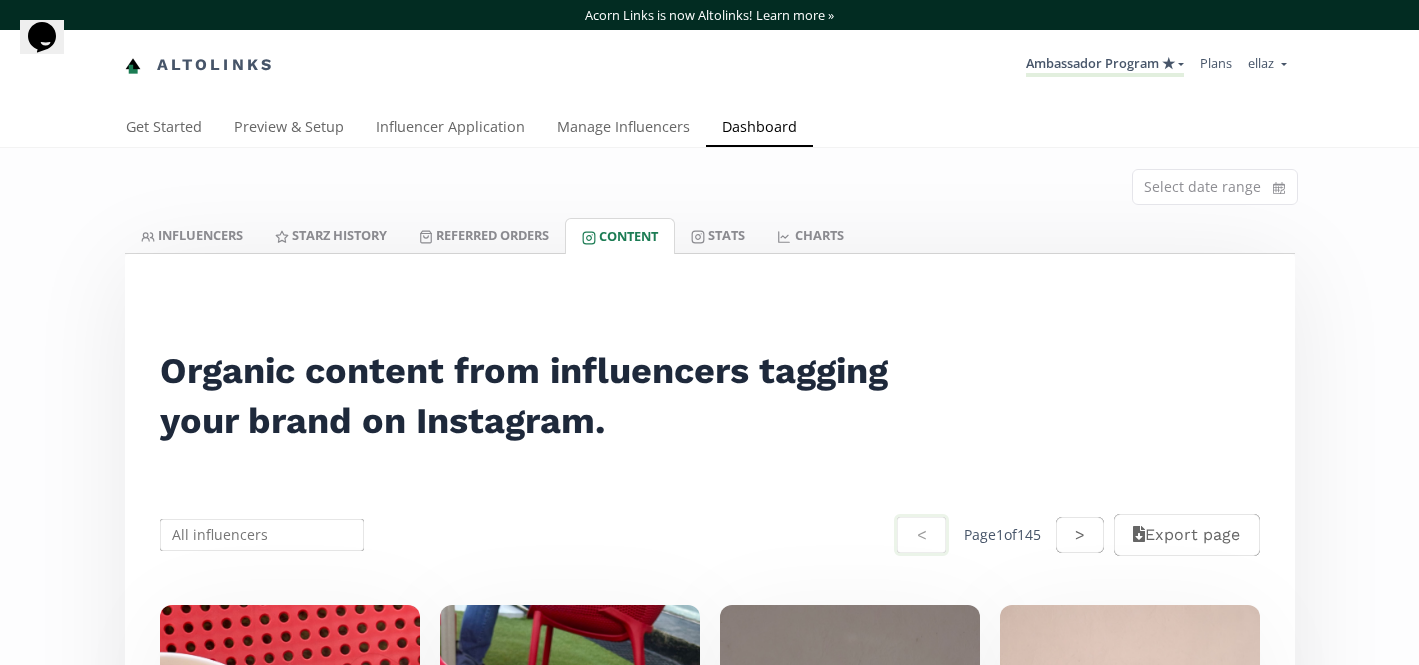 click on "< Page  1  of  145 >" at bounding box center [999, 535] 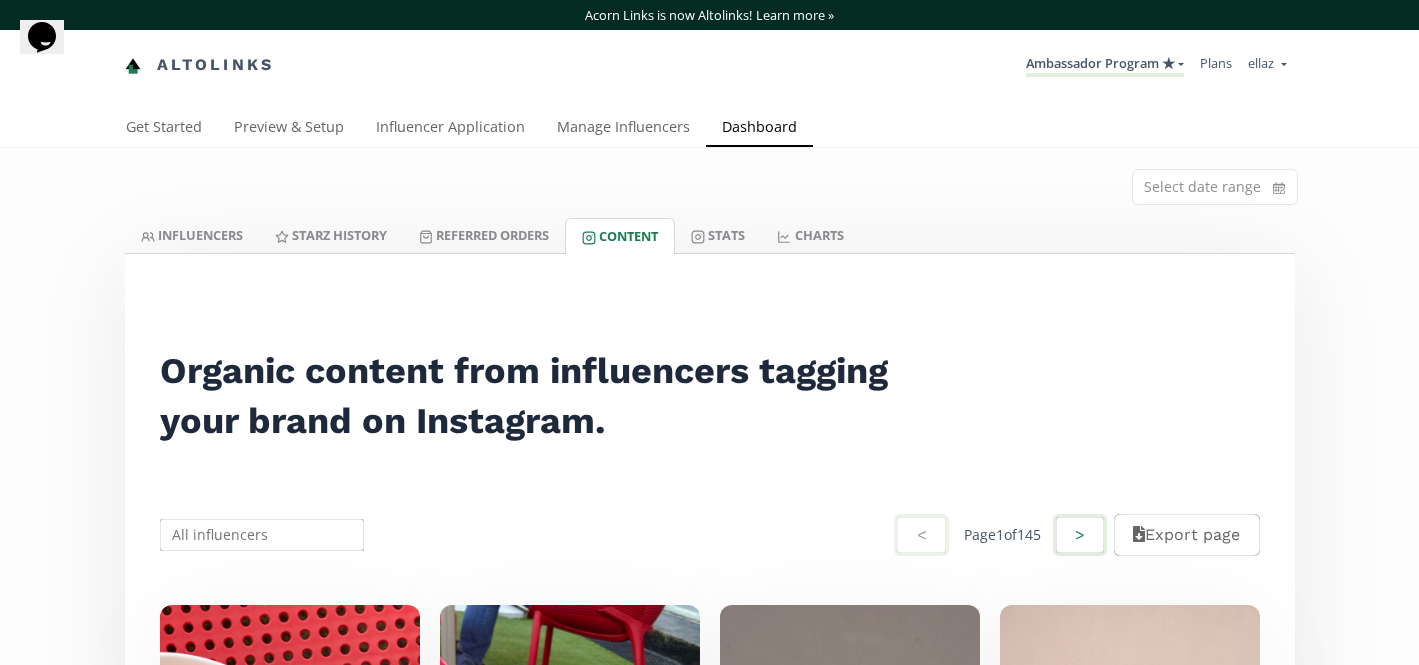click on ">" at bounding box center [1080, 535] 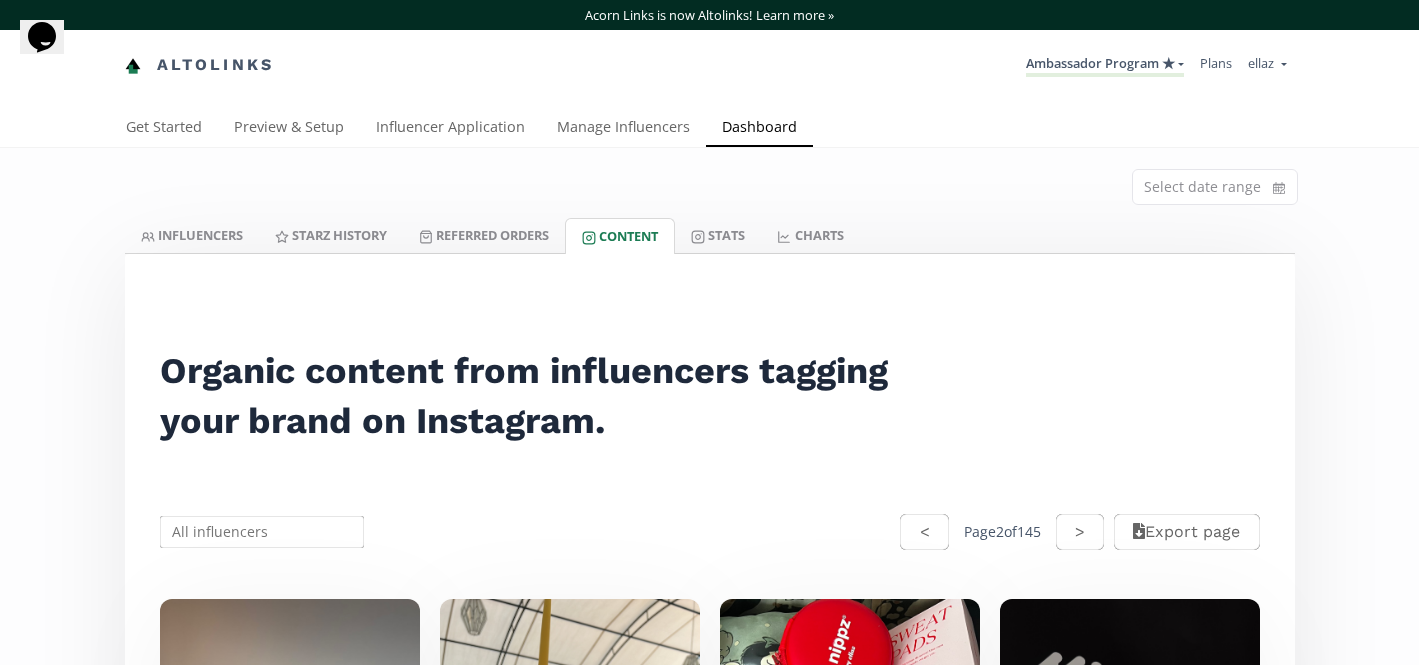 click on ">" at bounding box center (1080, 532) 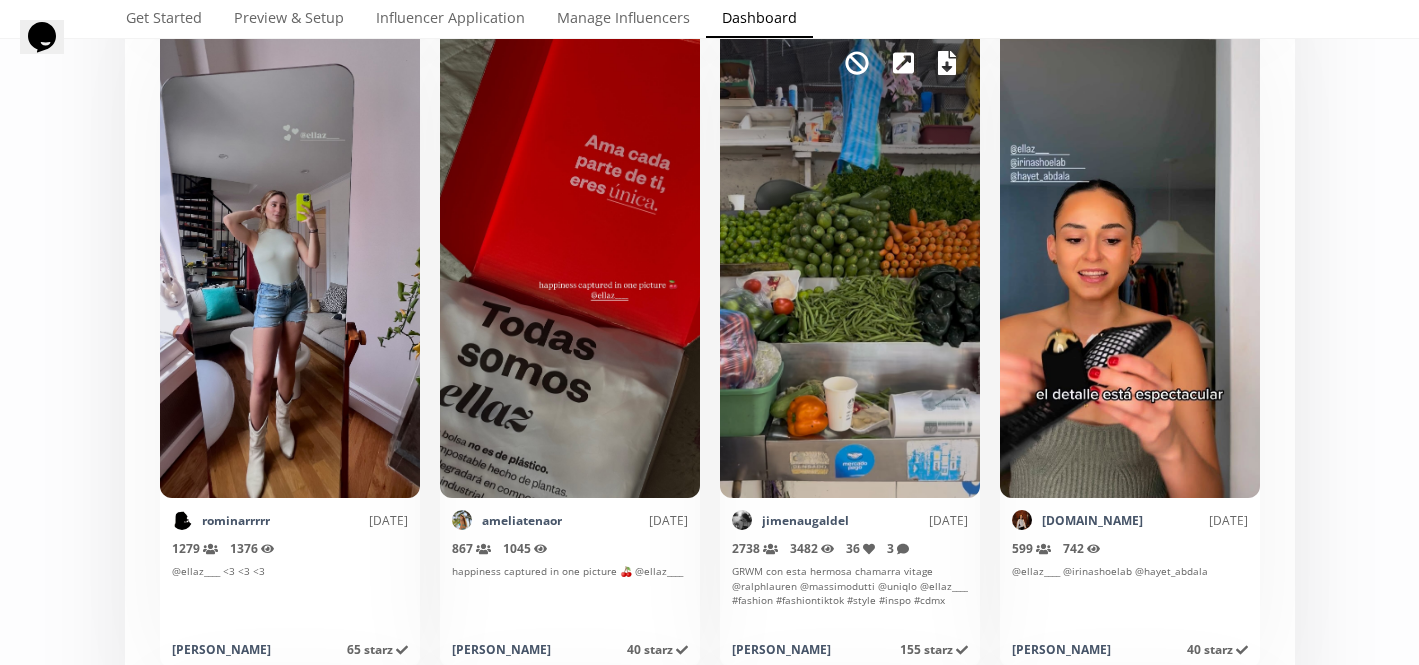 scroll, scrollTop: 3877, scrollLeft: 0, axis: vertical 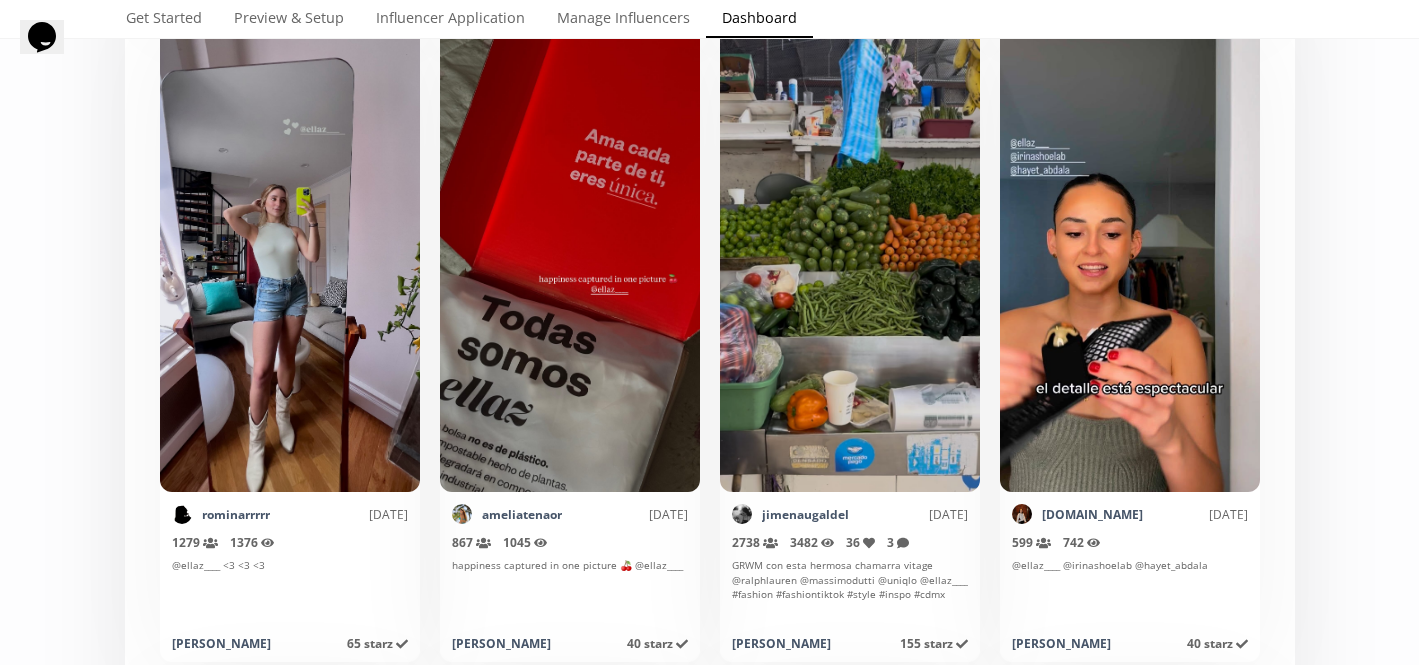 click on "jimenaugaldel 6/30/2025 2738   Reach (unique views) 3482   Impressions 36   Likes 3   Commnets GRWM con esta hermosa chamarra vitage
@ralphlauren @massimodutti  @uniqlo @ellaz____
#fashion #fashiontiktok #style #inspo #cdmx Jimena Ugalde 155 starz   Points awarded 5 days ago" at bounding box center [850, 584] 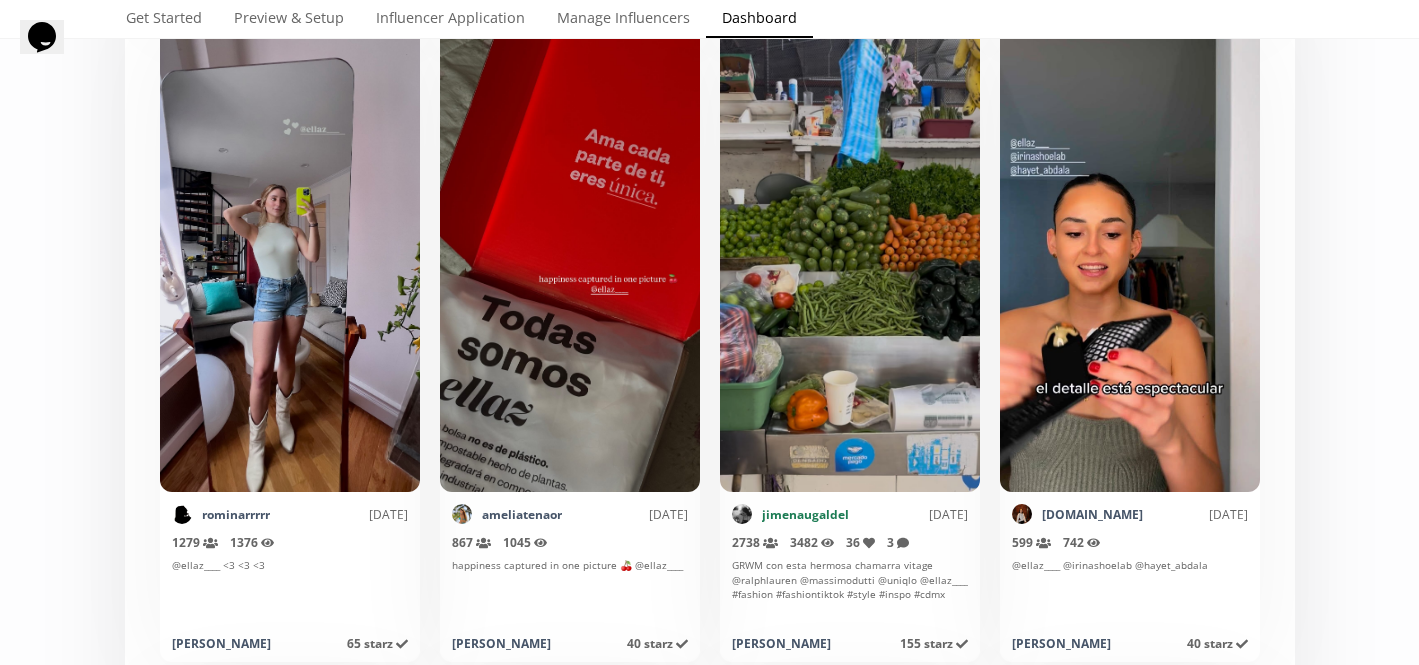 click on "jimenaugaldel" at bounding box center [805, 514] 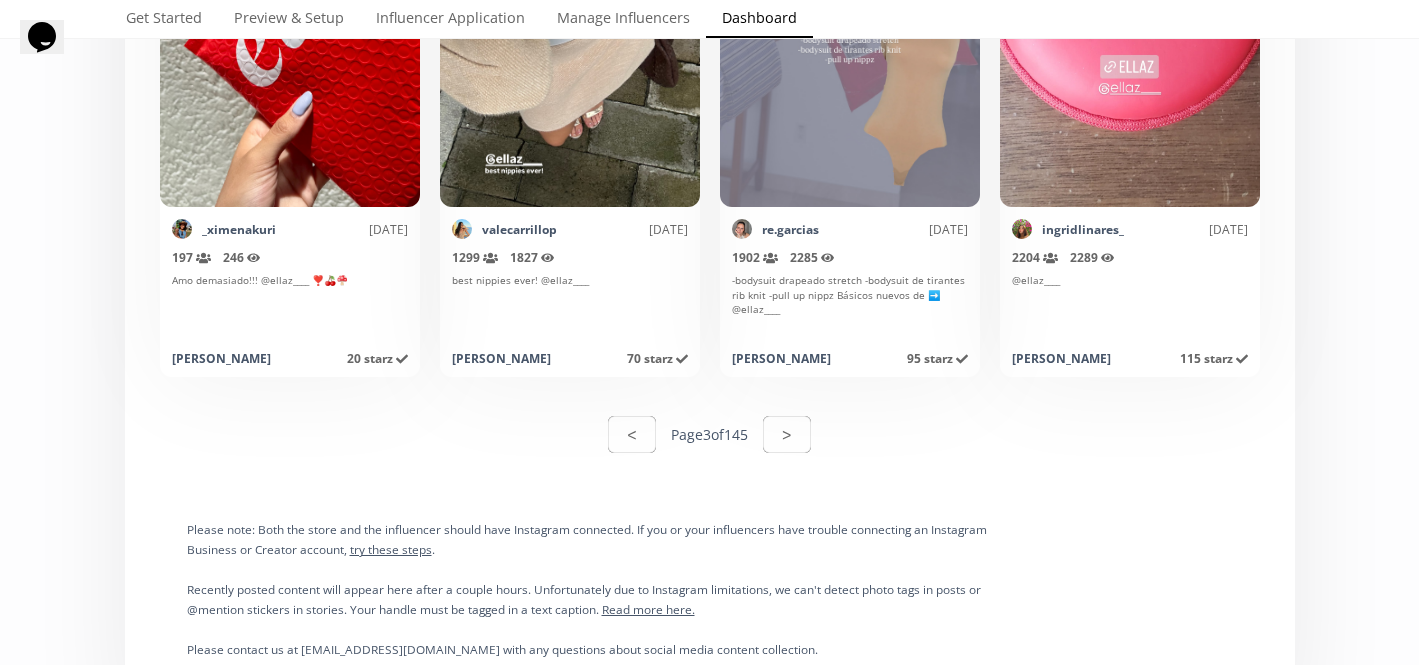 scroll, scrollTop: 10104, scrollLeft: 0, axis: vertical 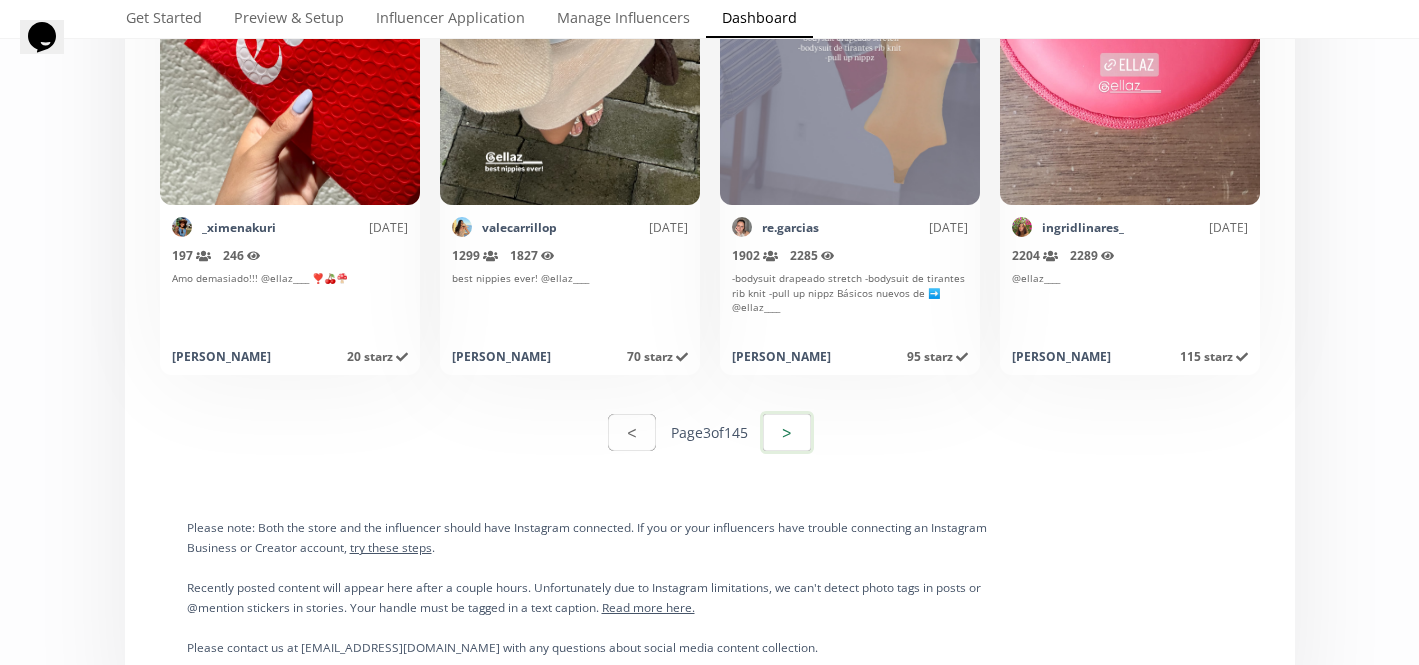 click on ">" at bounding box center [787, 432] 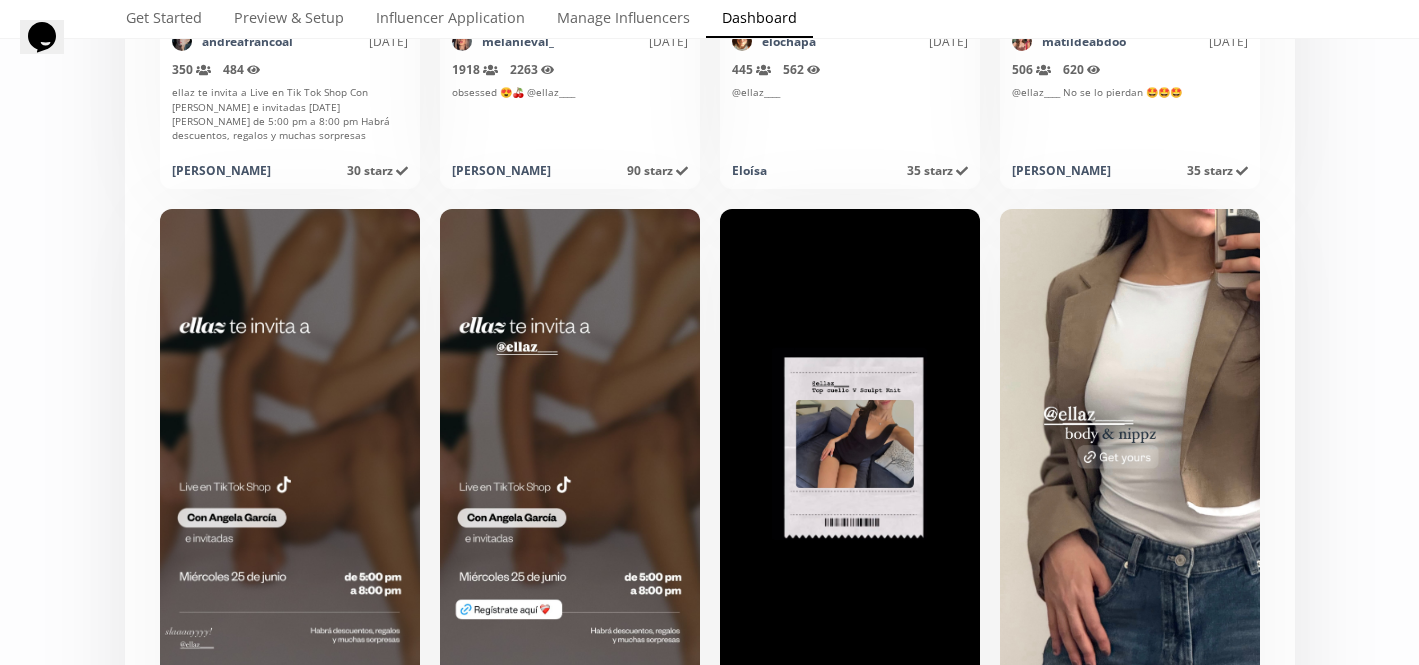 scroll, scrollTop: 6665, scrollLeft: 0, axis: vertical 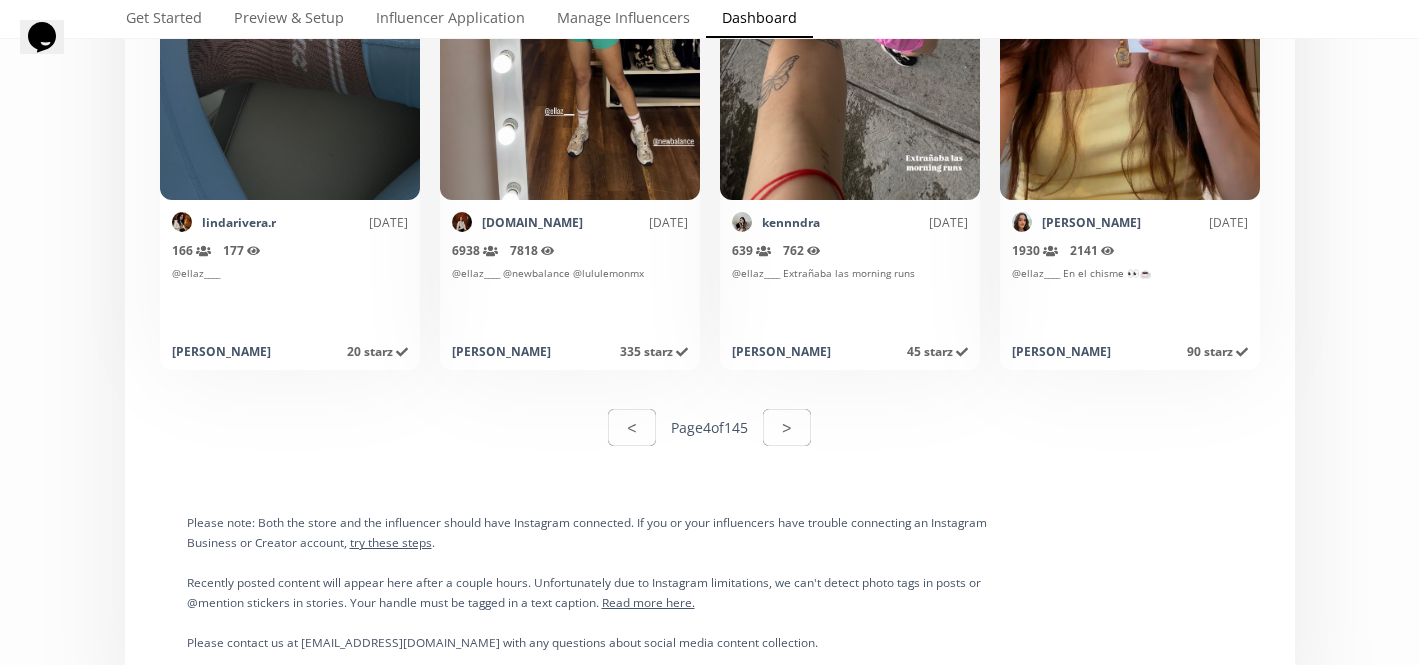 click on "< Page  4  of  145 >" at bounding box center [710, 427] 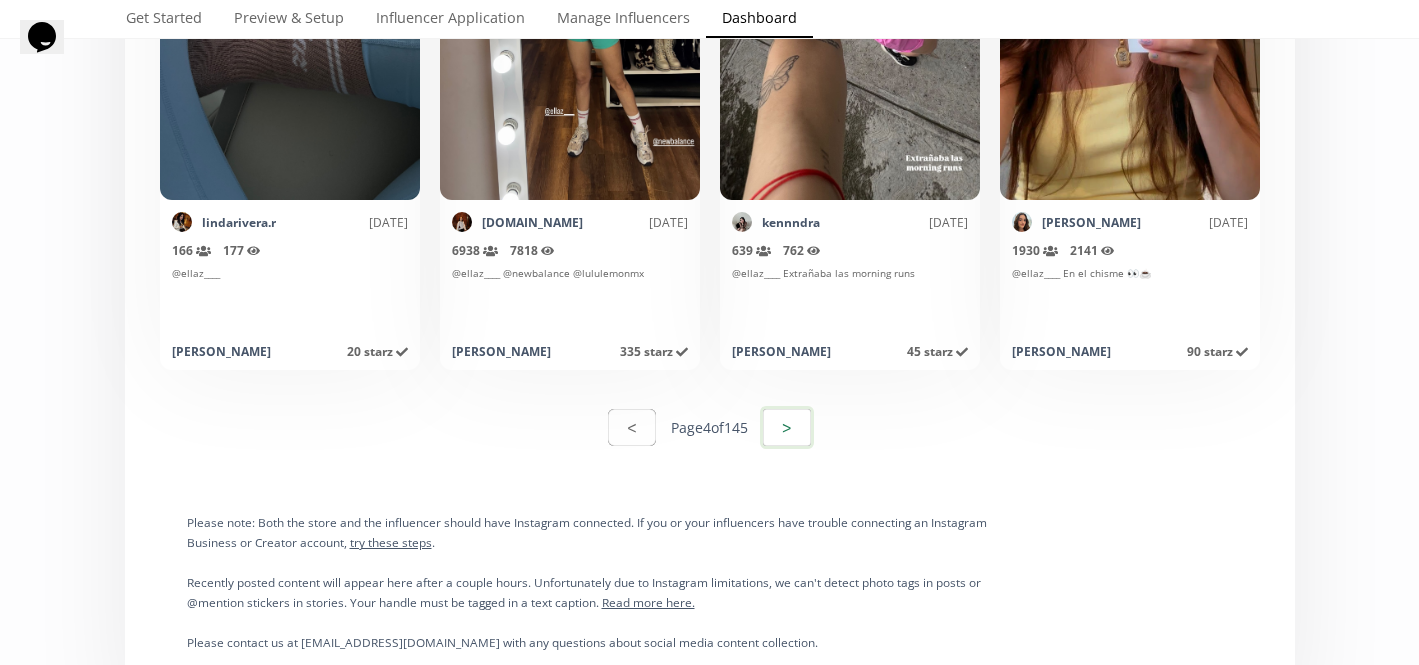 click on ">" at bounding box center (787, 427) 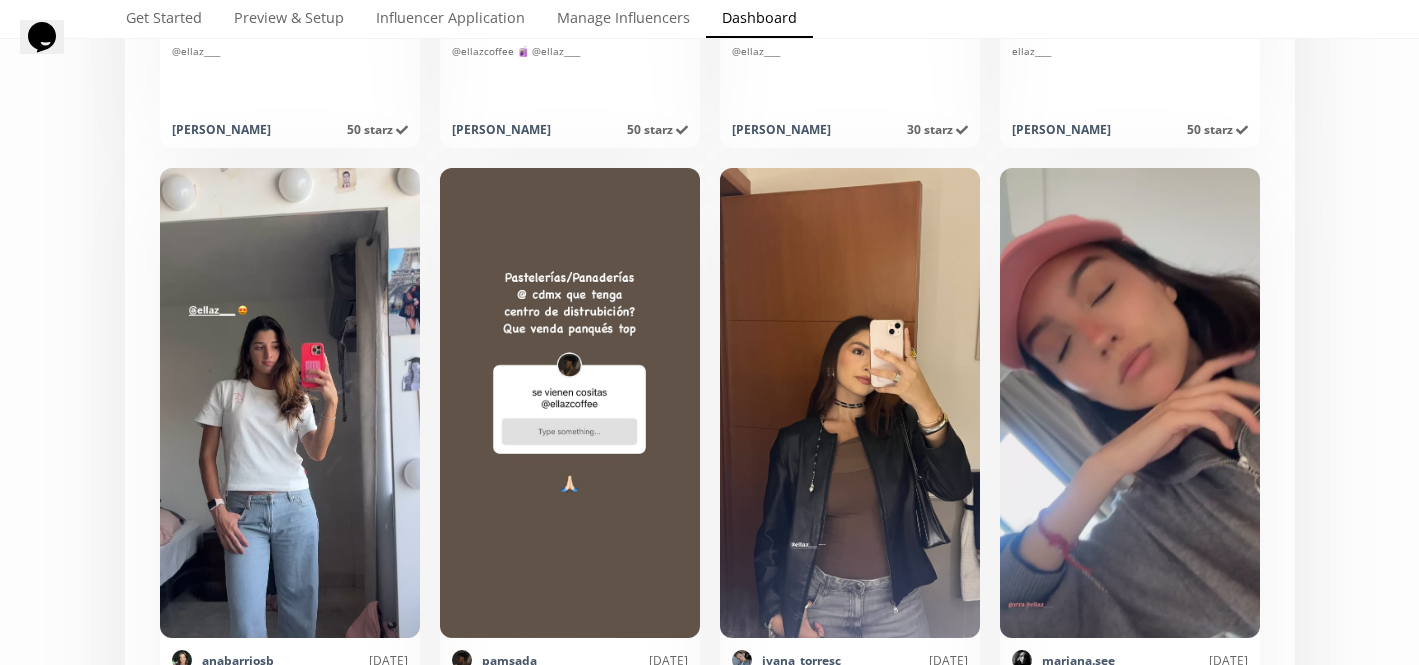 scroll, scrollTop: 7070, scrollLeft: 0, axis: vertical 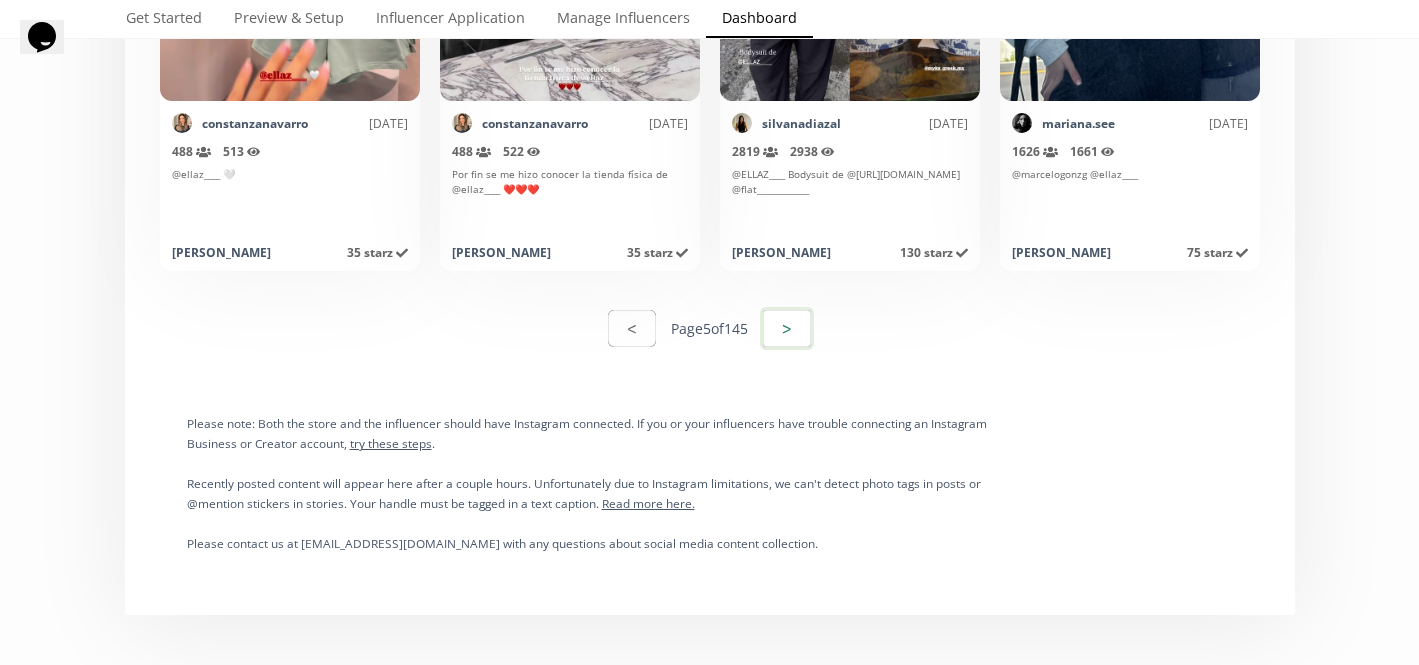 click on ">" at bounding box center (787, 328) 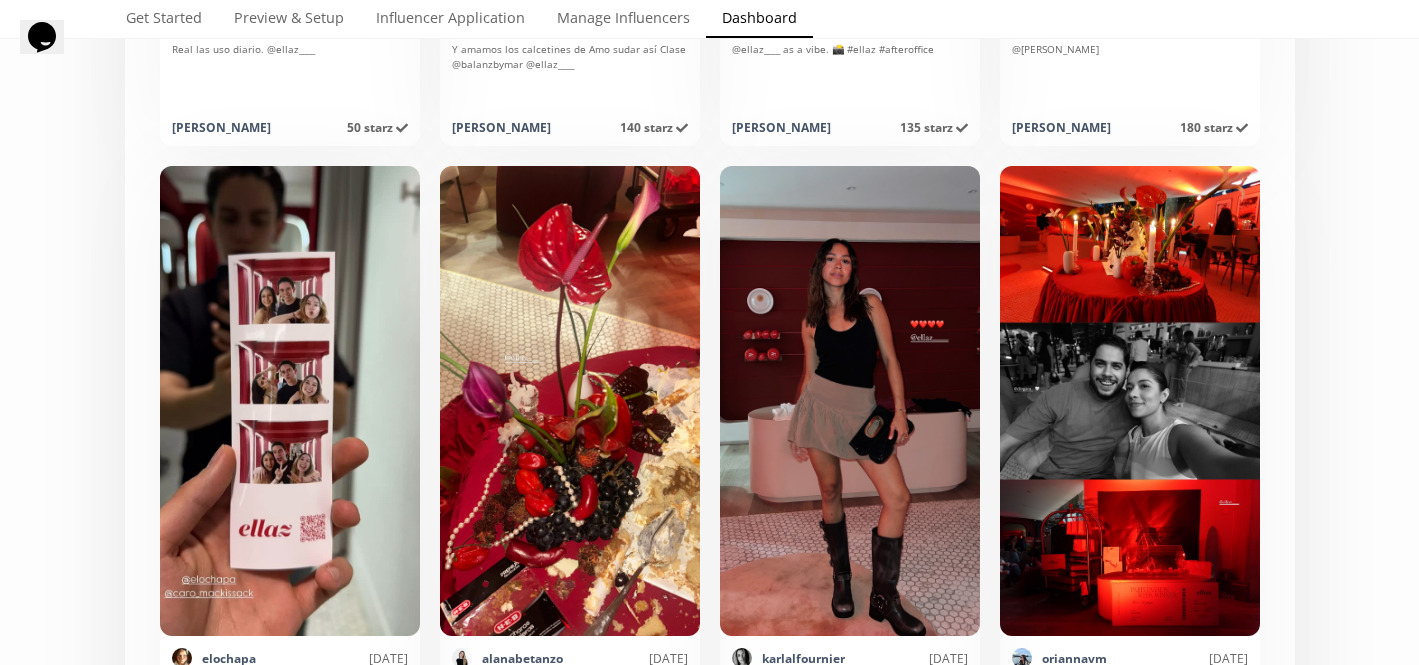 scroll, scrollTop: 2417, scrollLeft: 0, axis: vertical 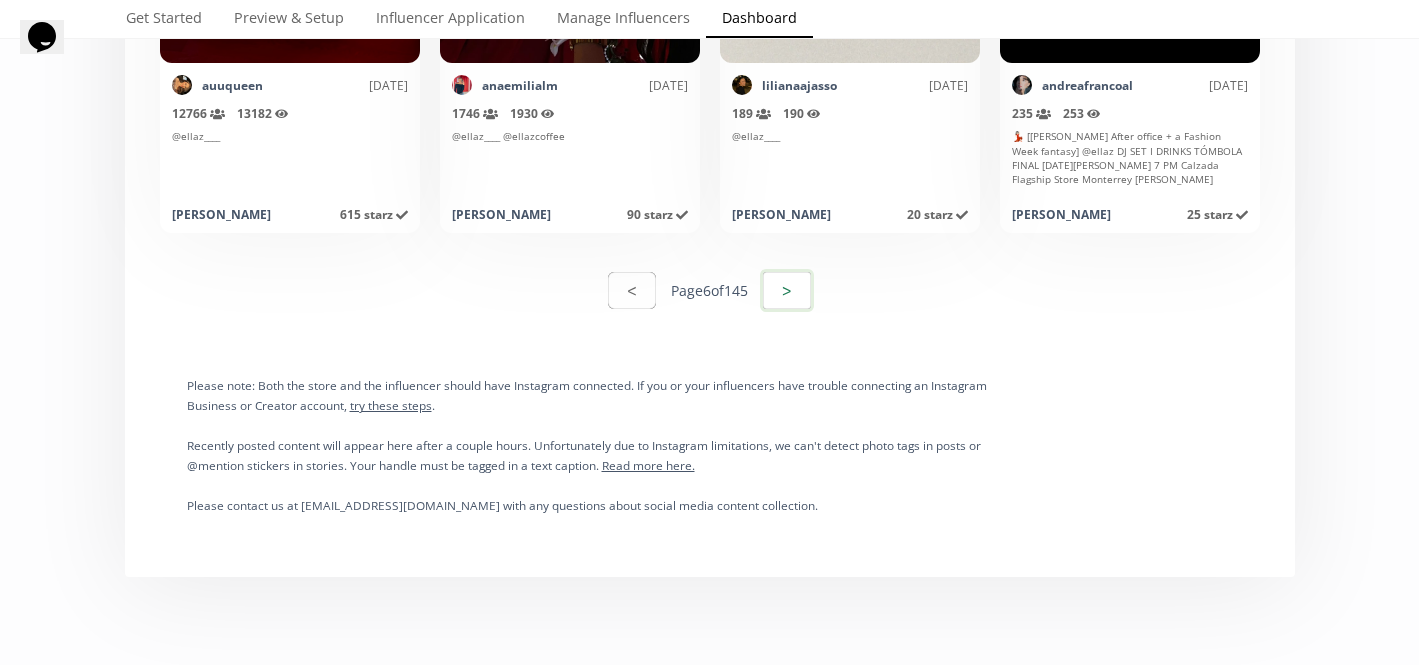 click on ">" at bounding box center [787, 290] 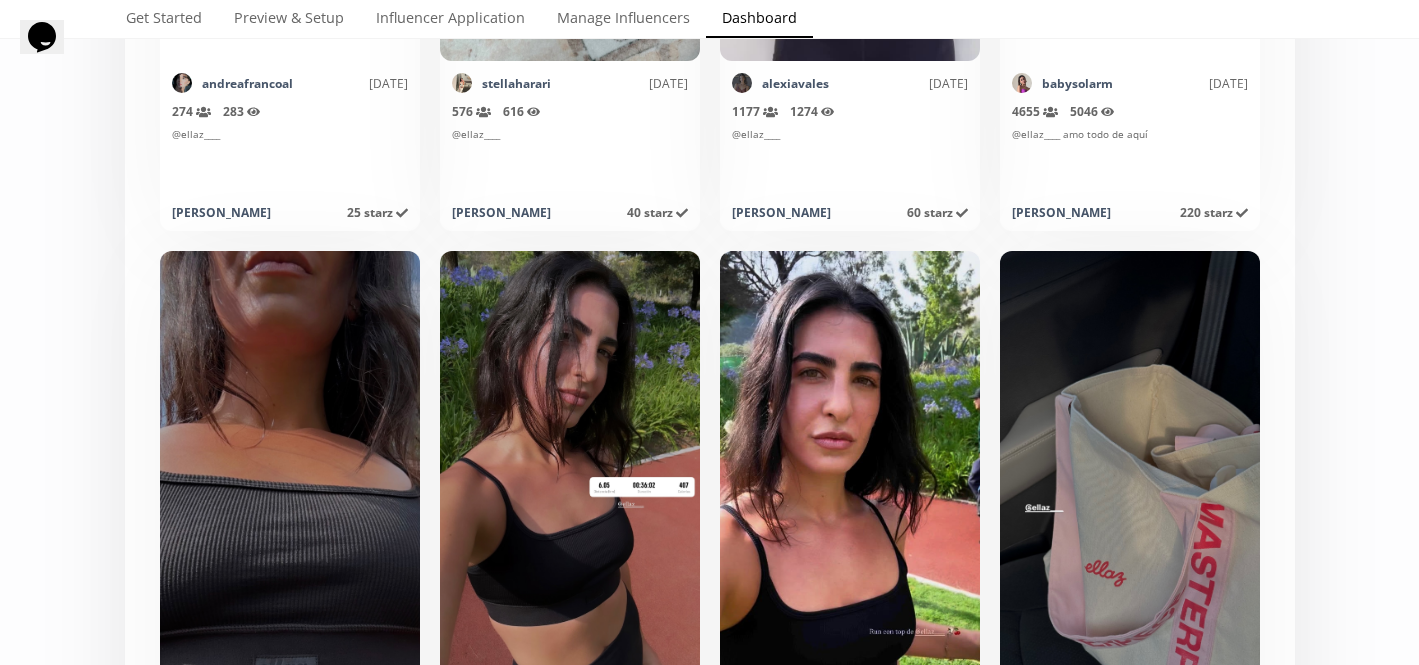 scroll, scrollTop: 2561, scrollLeft: 0, axis: vertical 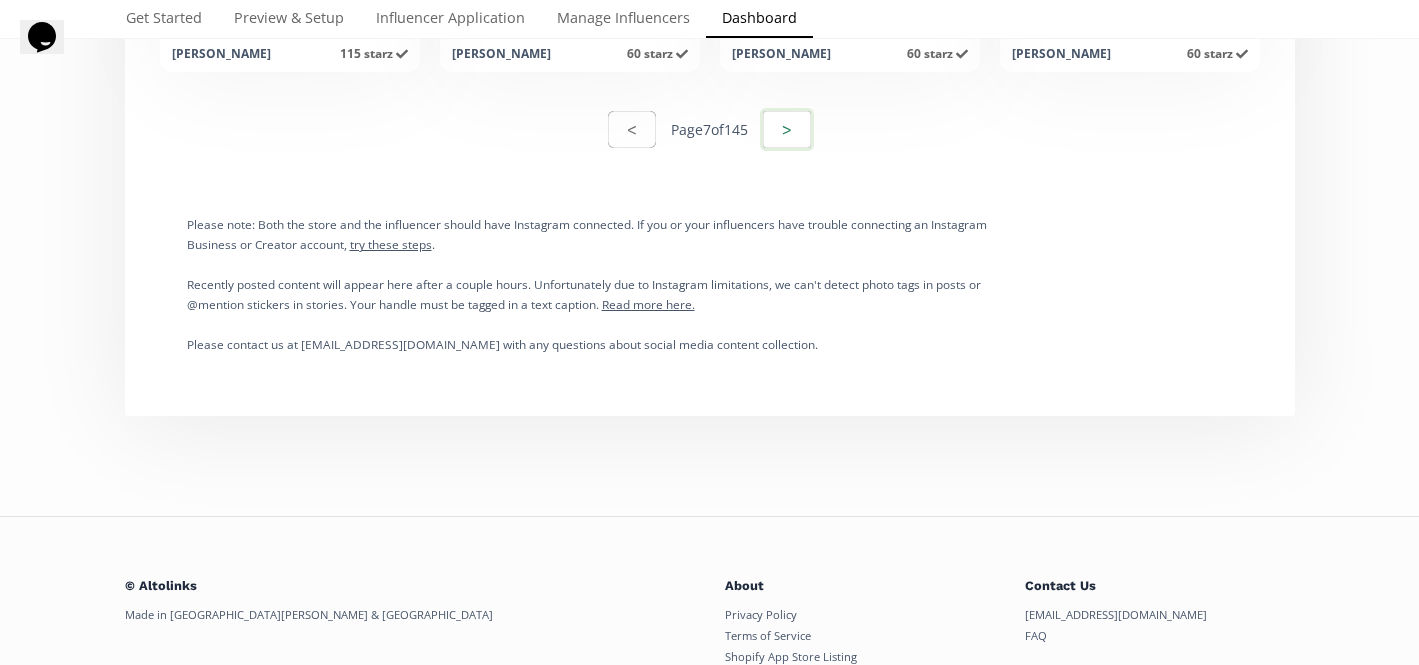 click on ">" at bounding box center [787, 129] 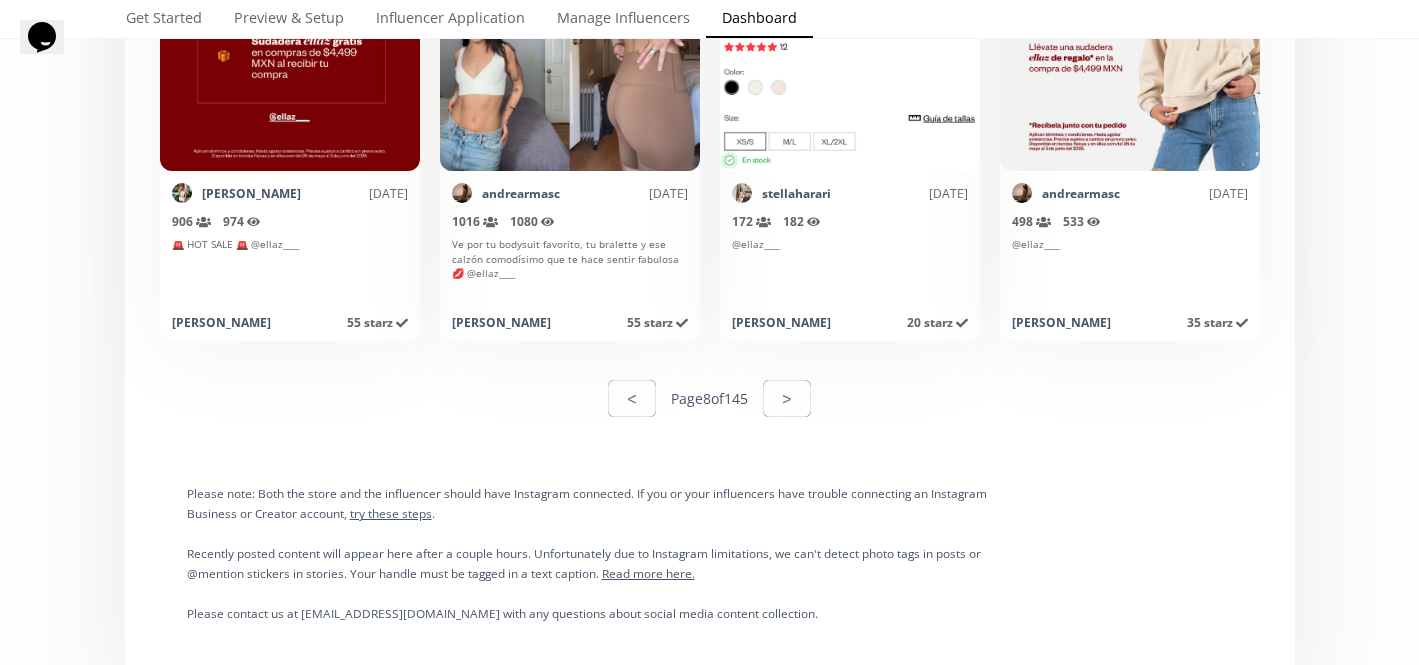 scroll, scrollTop: 10154, scrollLeft: 0, axis: vertical 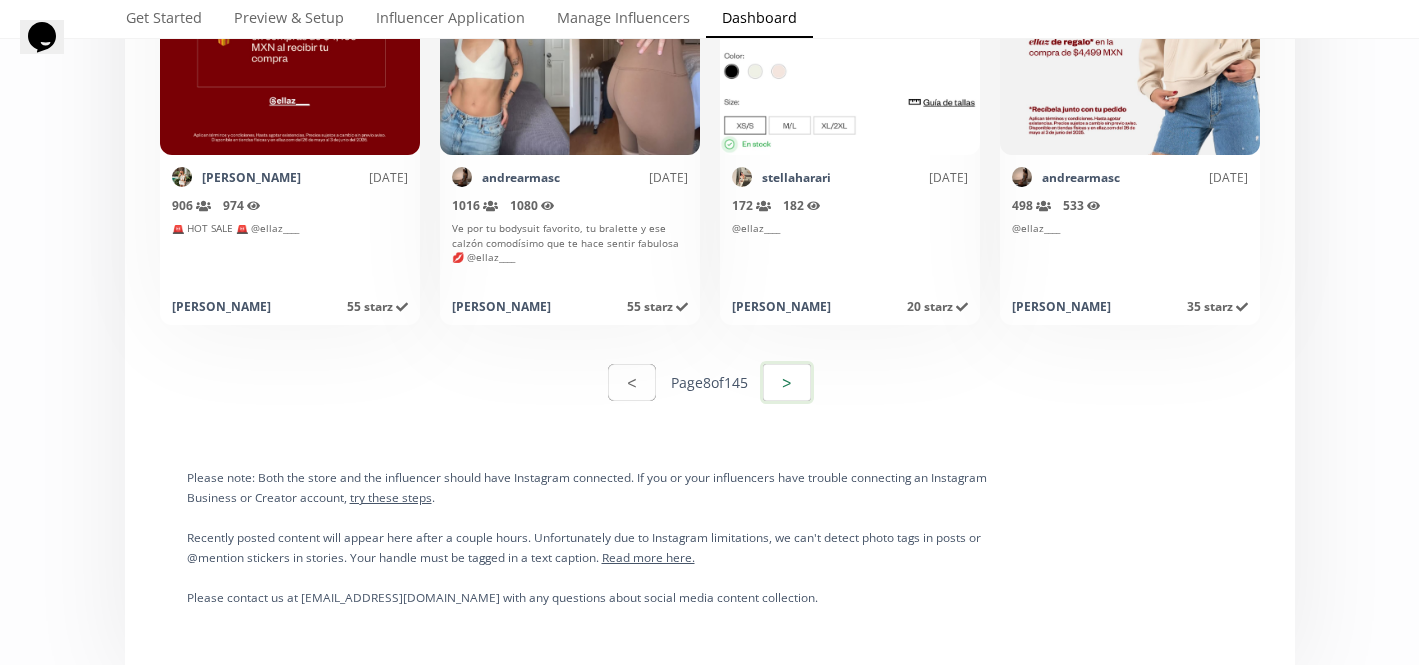 click on ">" at bounding box center [787, 382] 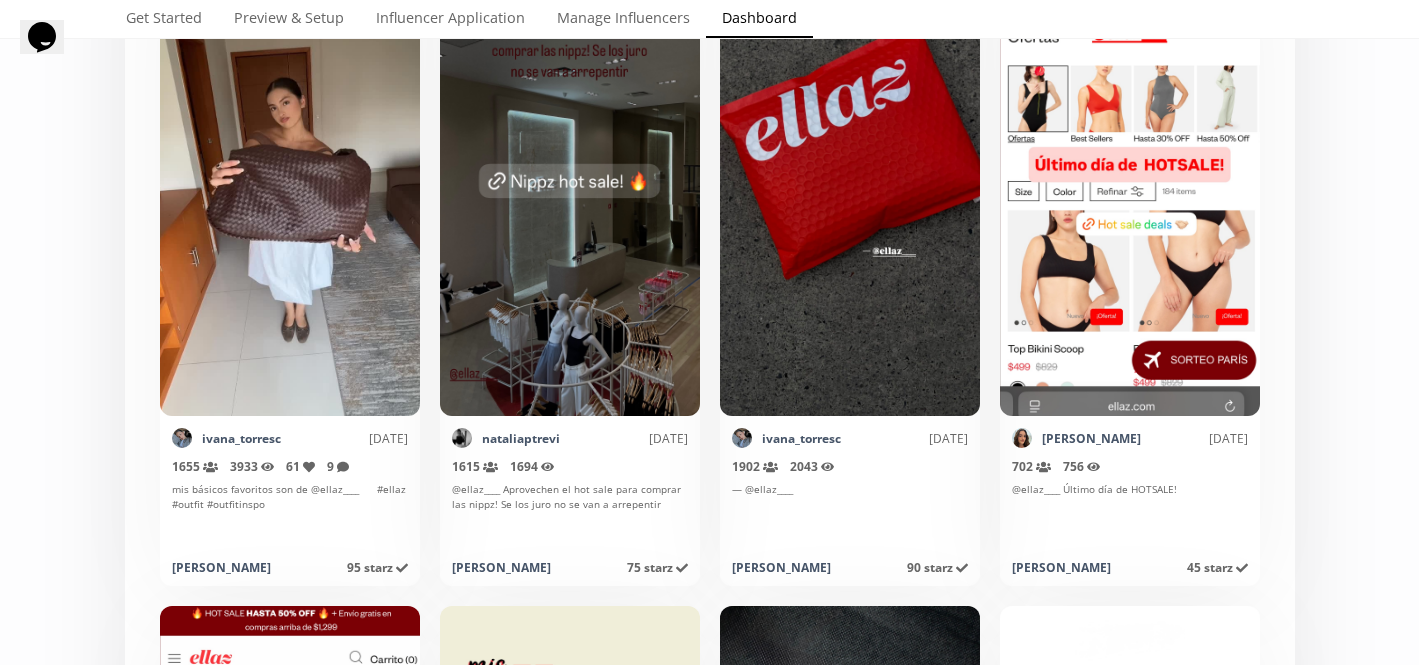 scroll, scrollTop: 10534, scrollLeft: 0, axis: vertical 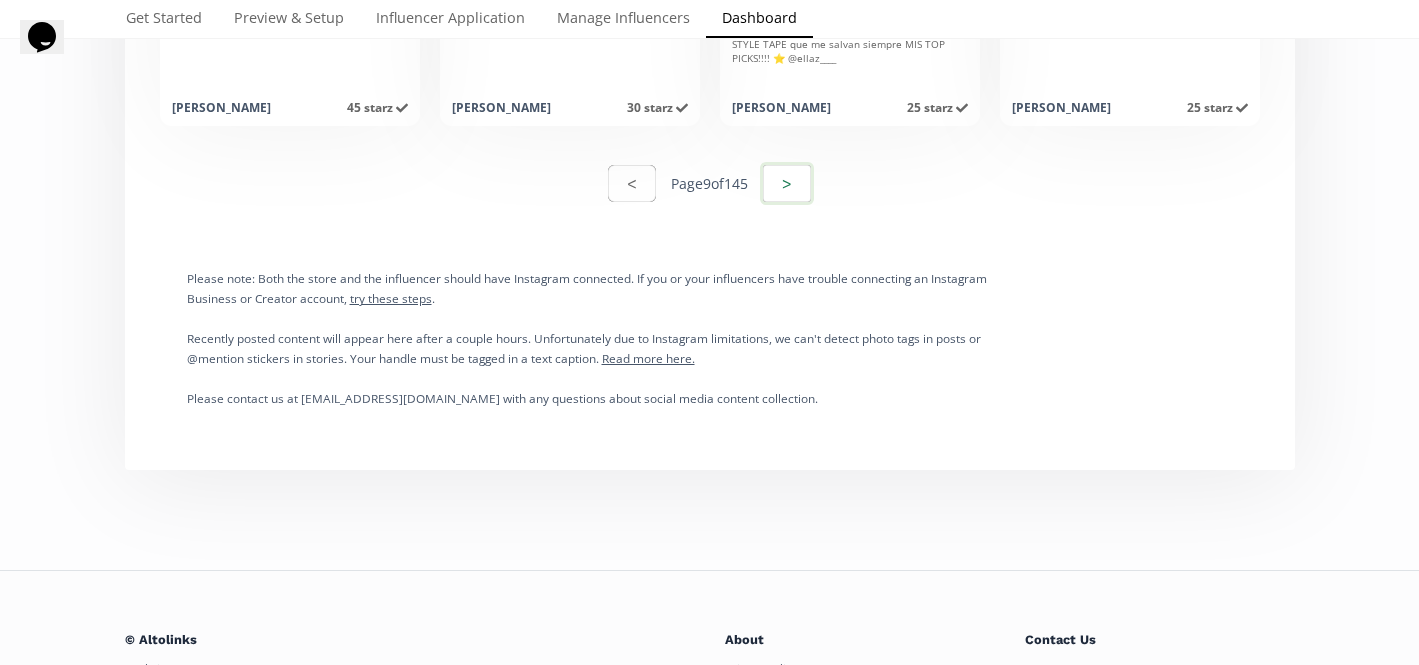 click on ">" at bounding box center (787, 183) 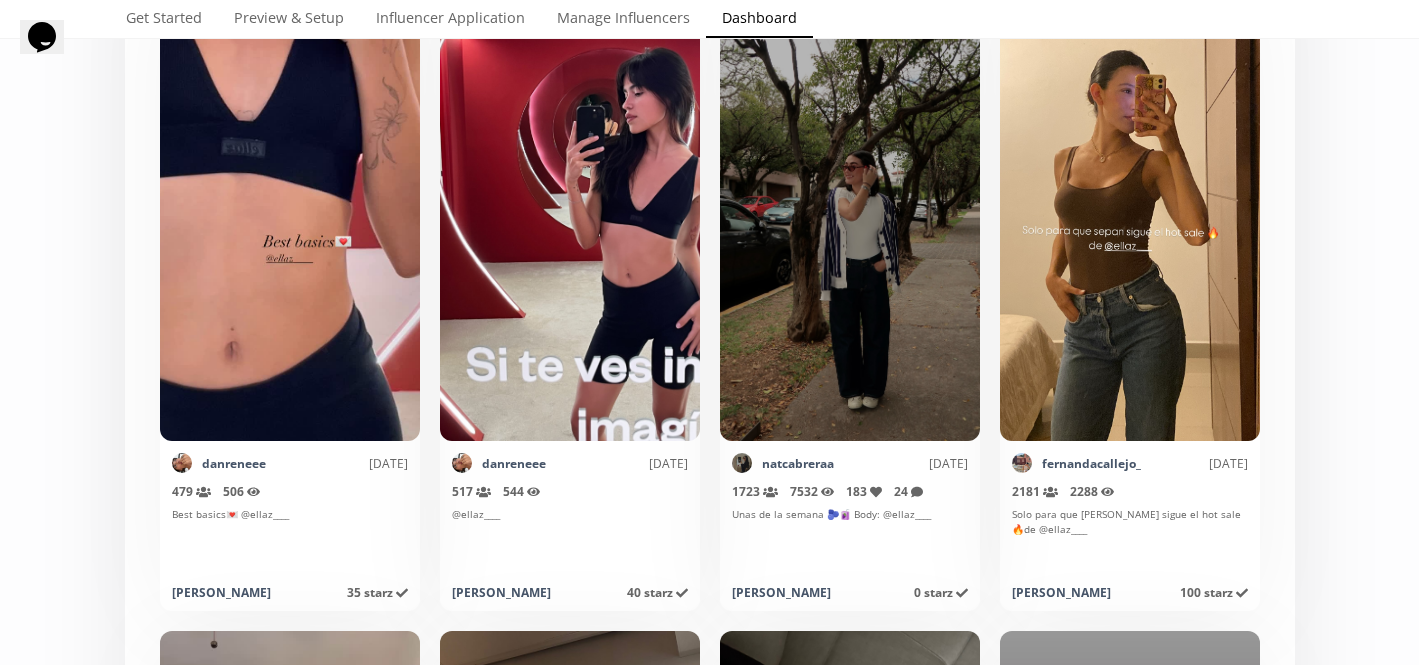 scroll, scrollTop: 7233, scrollLeft: 0, axis: vertical 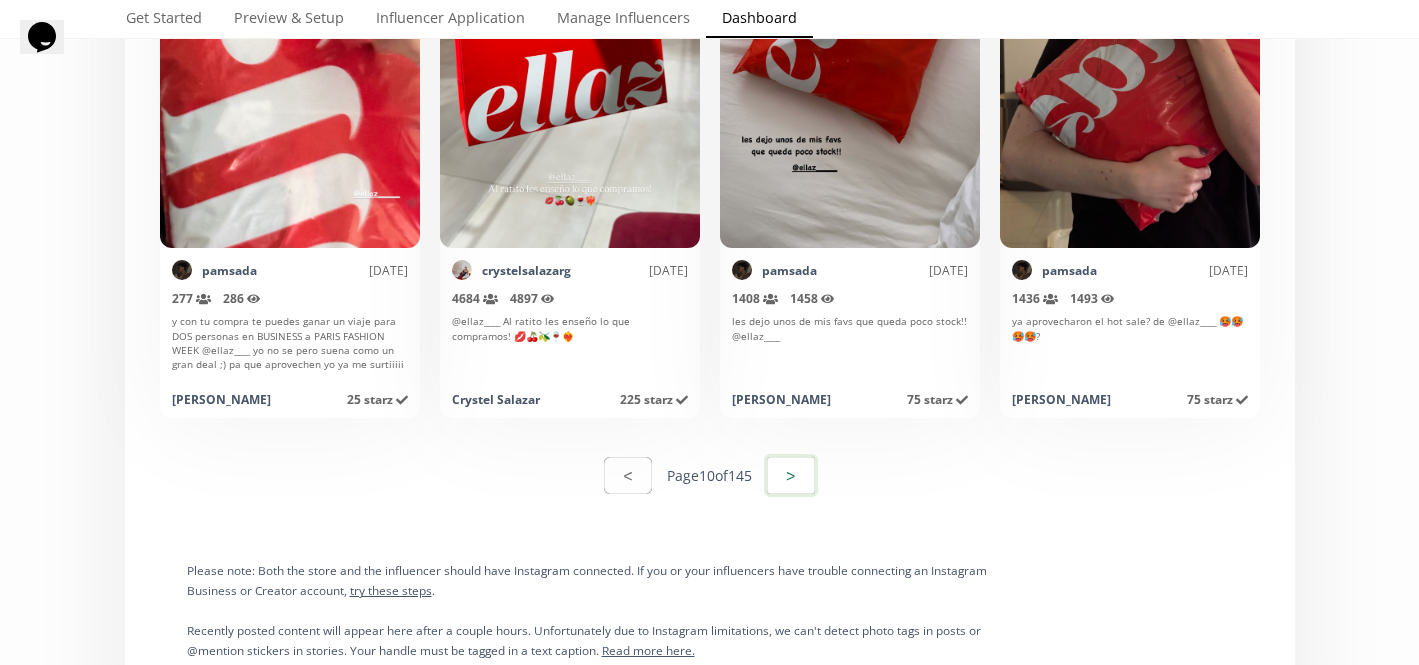 click on ">" at bounding box center [791, 475] 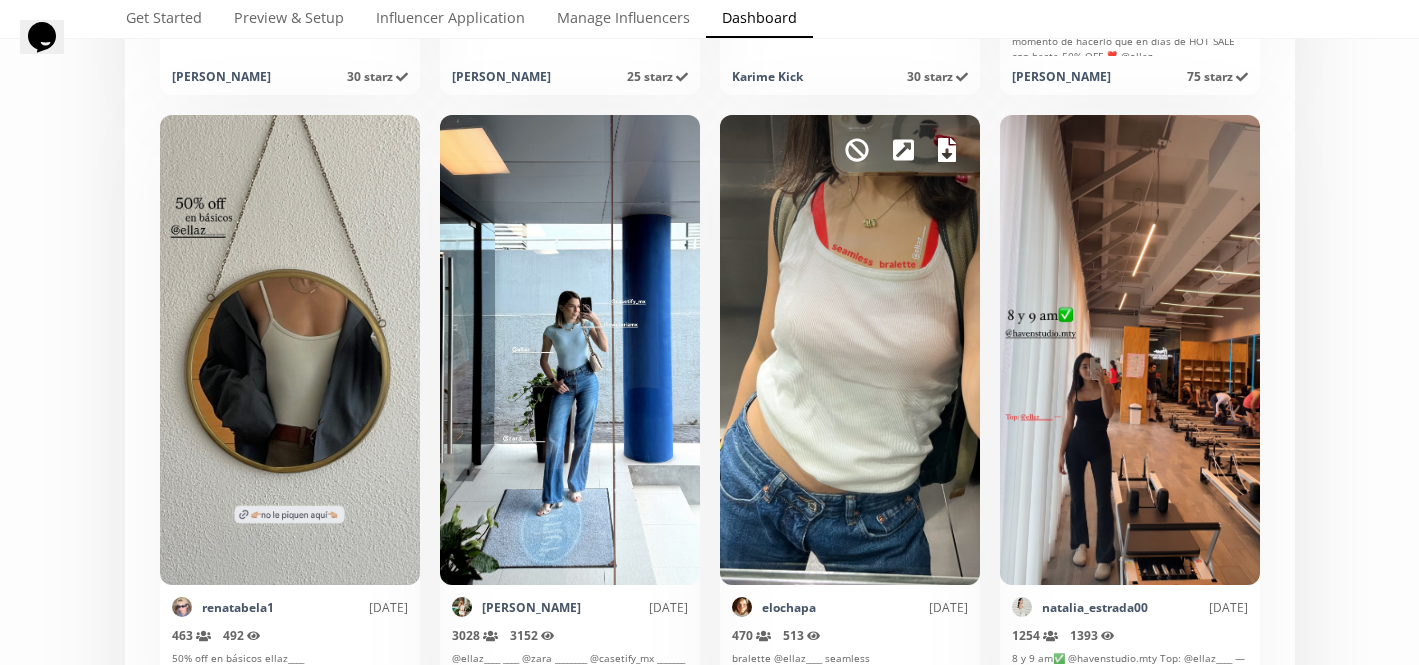 scroll, scrollTop: 8428, scrollLeft: 0, axis: vertical 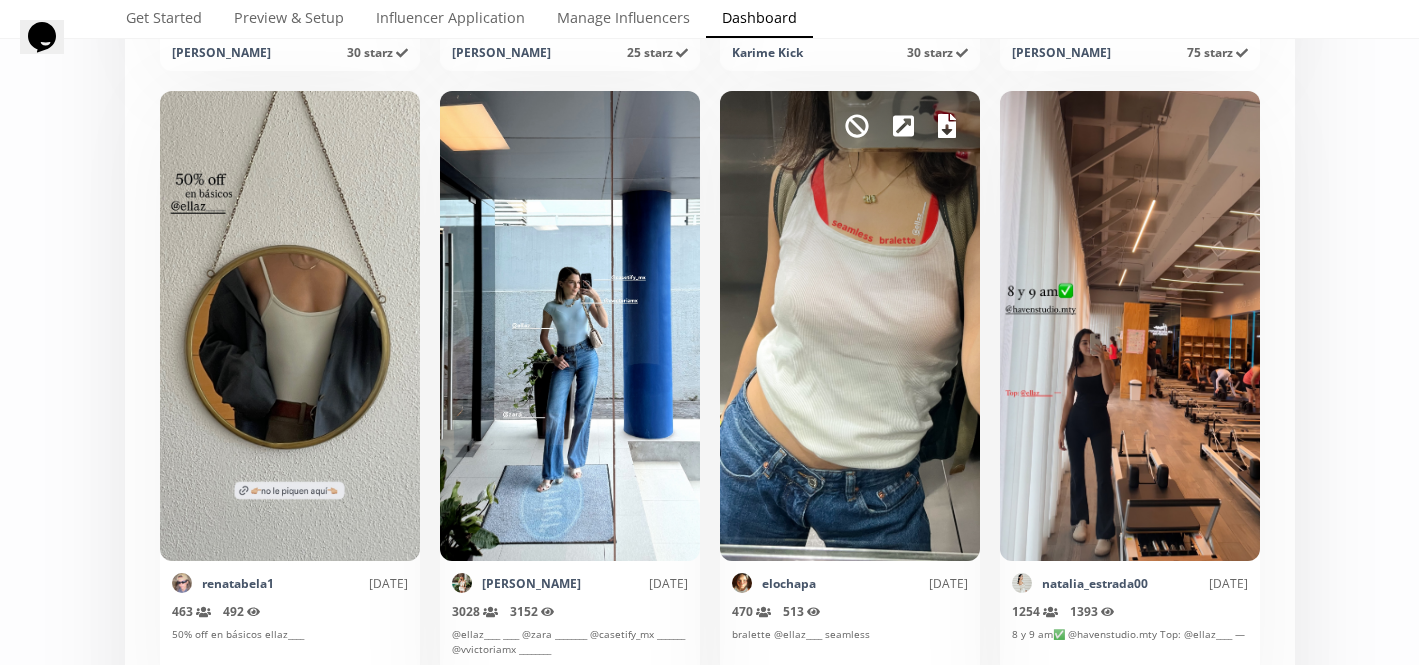 click 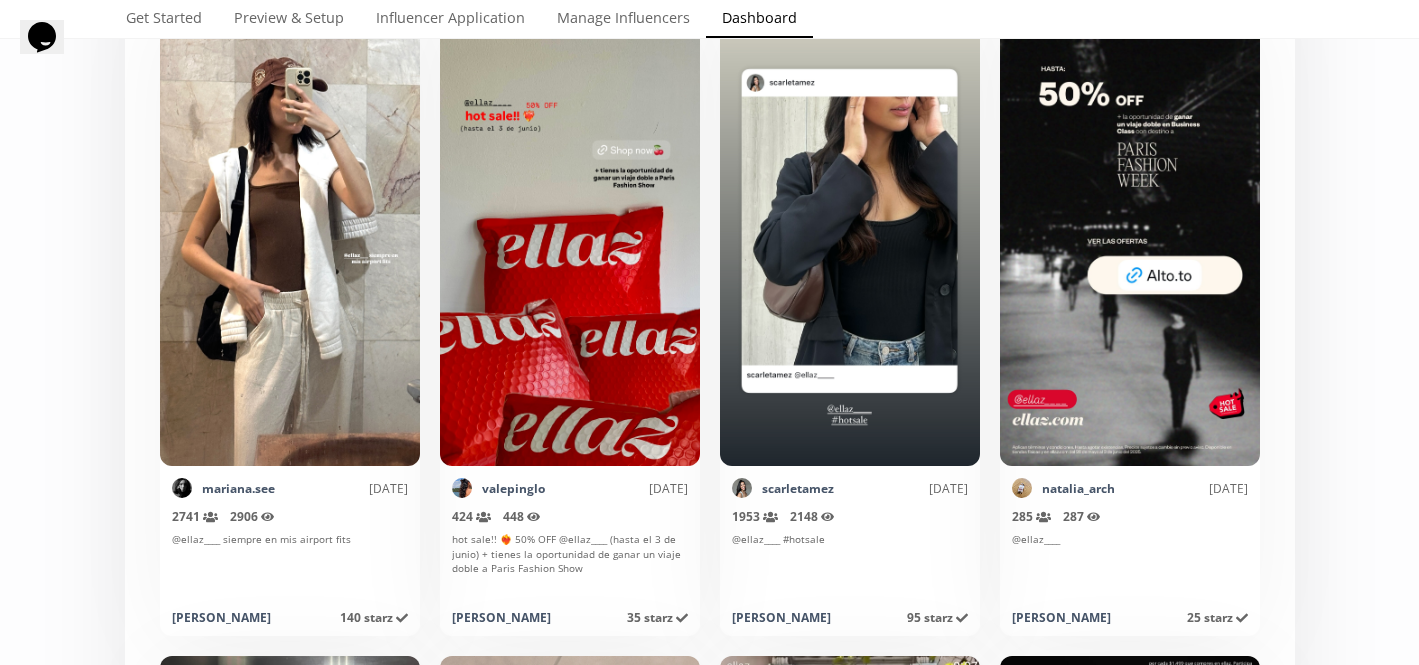 scroll, scrollTop: 9224, scrollLeft: 0, axis: vertical 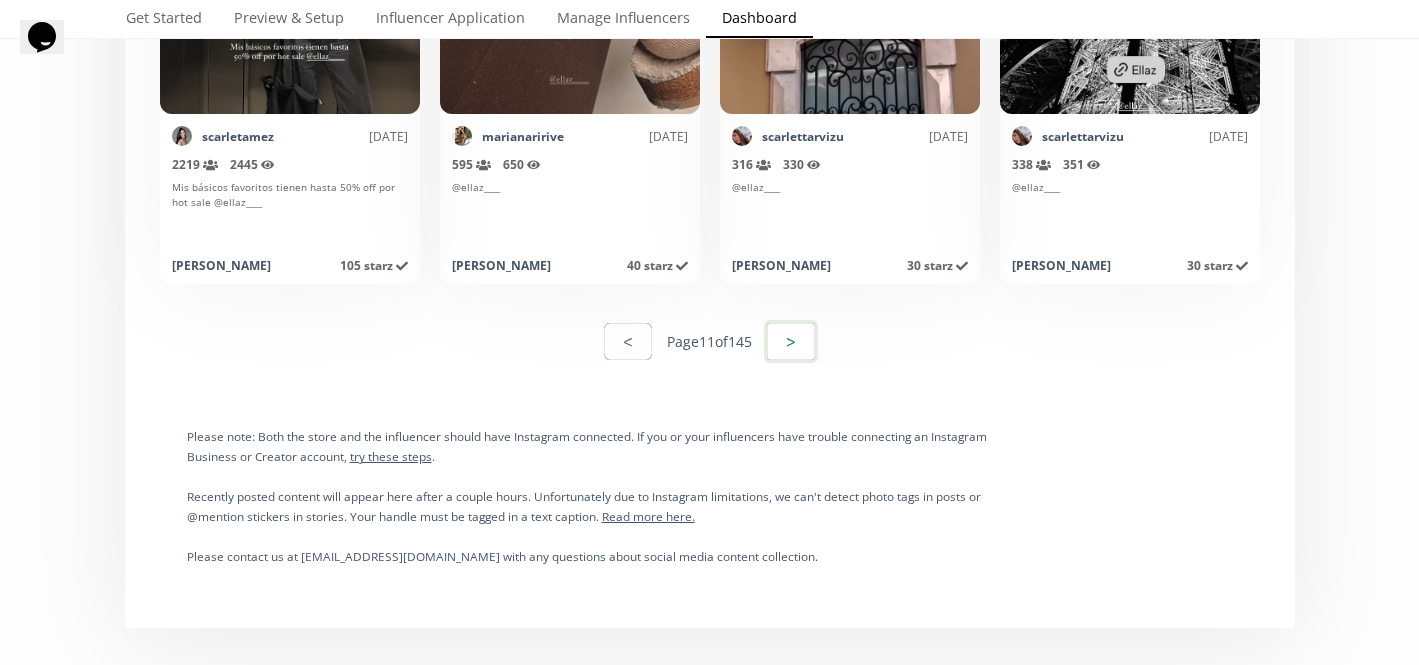 click on ">" at bounding box center (791, 341) 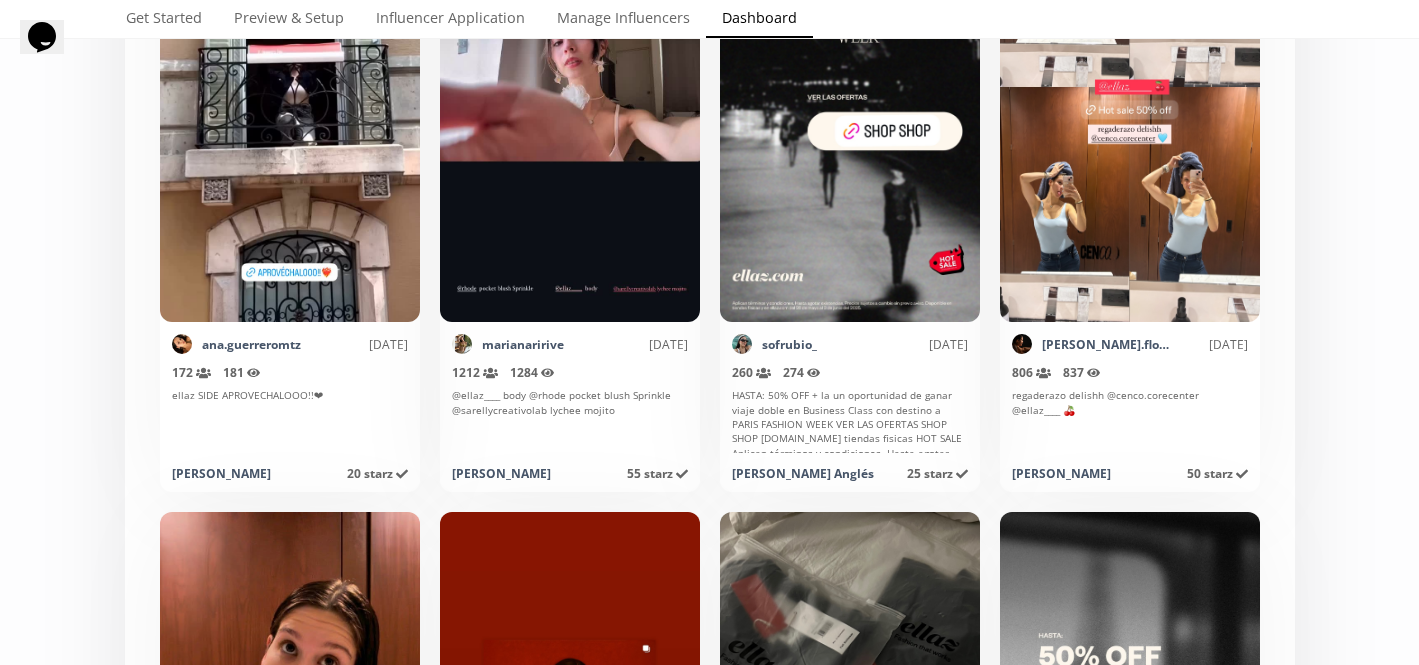 scroll, scrollTop: 4050, scrollLeft: 0, axis: vertical 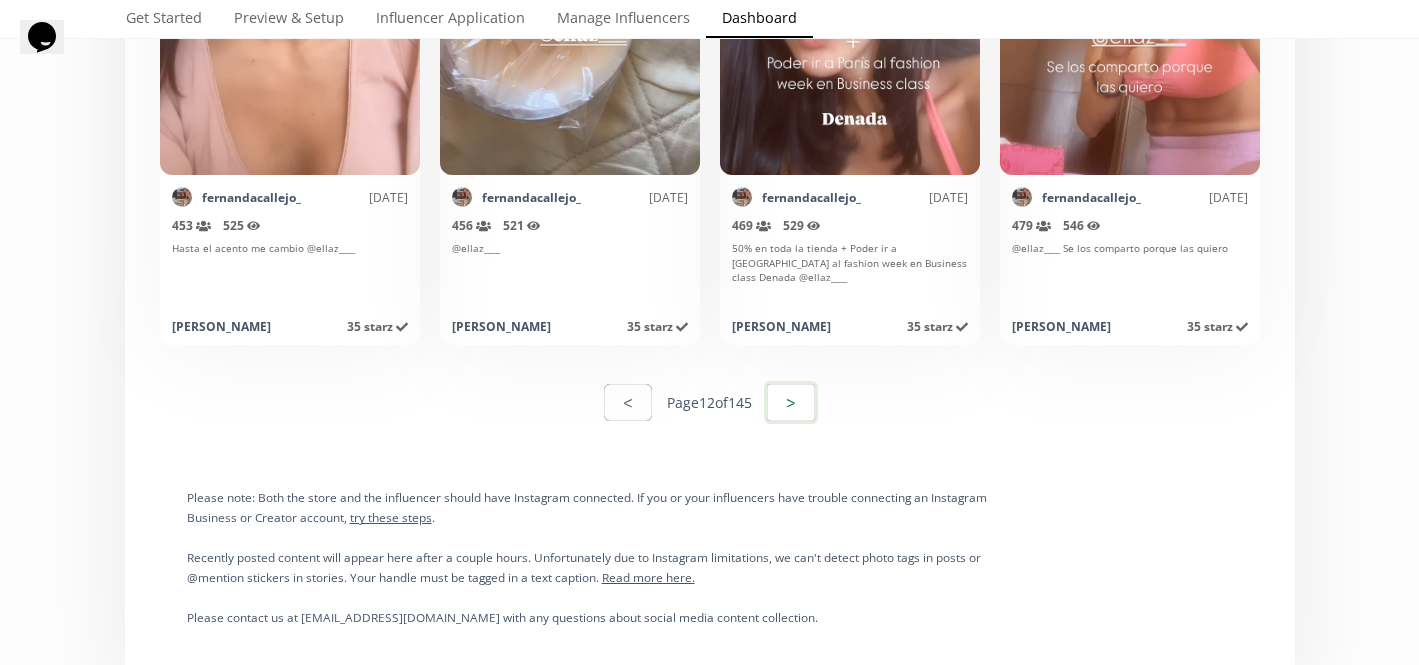 click on ">" at bounding box center (791, 402) 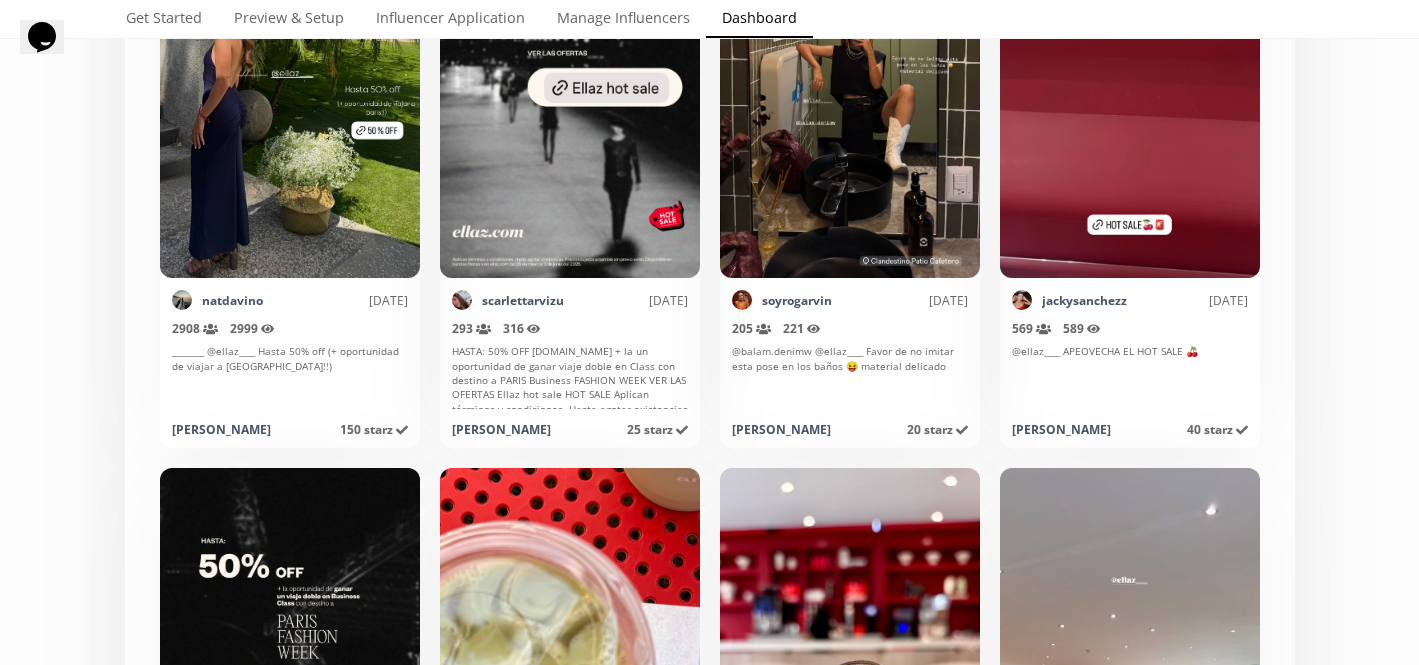 scroll, scrollTop: 2775, scrollLeft: 0, axis: vertical 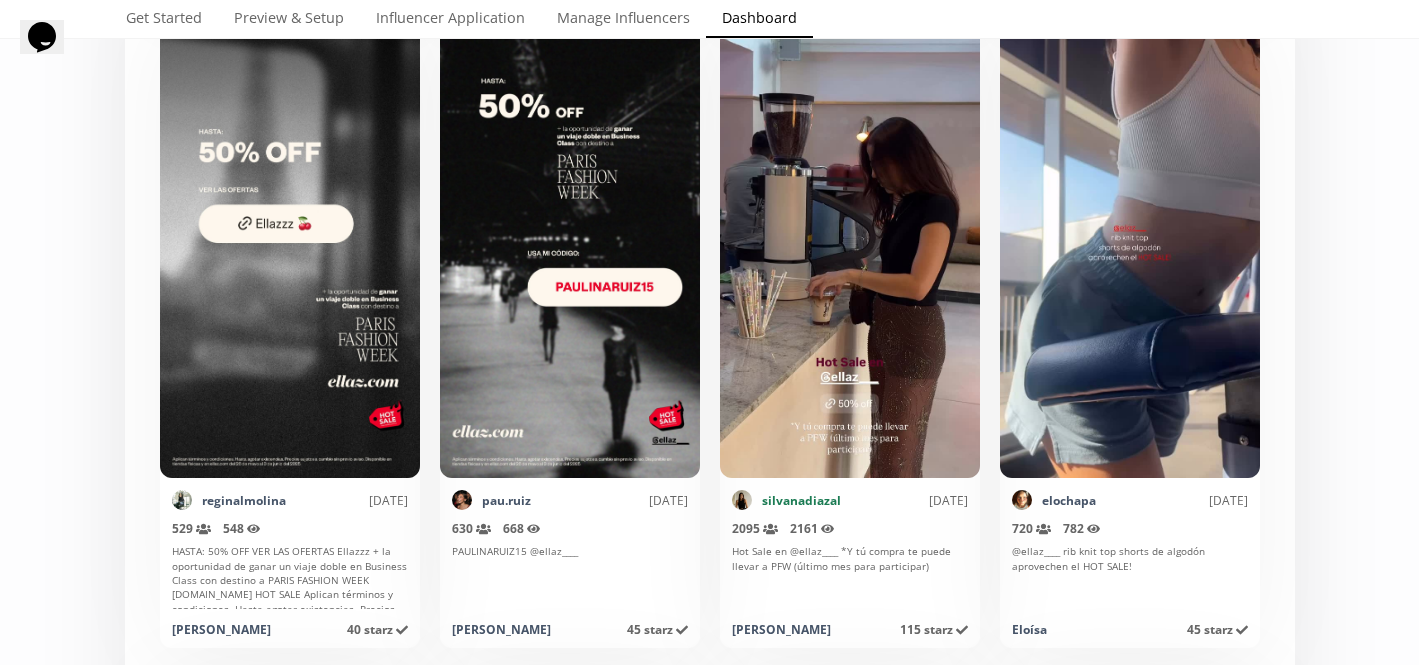 click on "silvanadiazal" at bounding box center [801, 500] 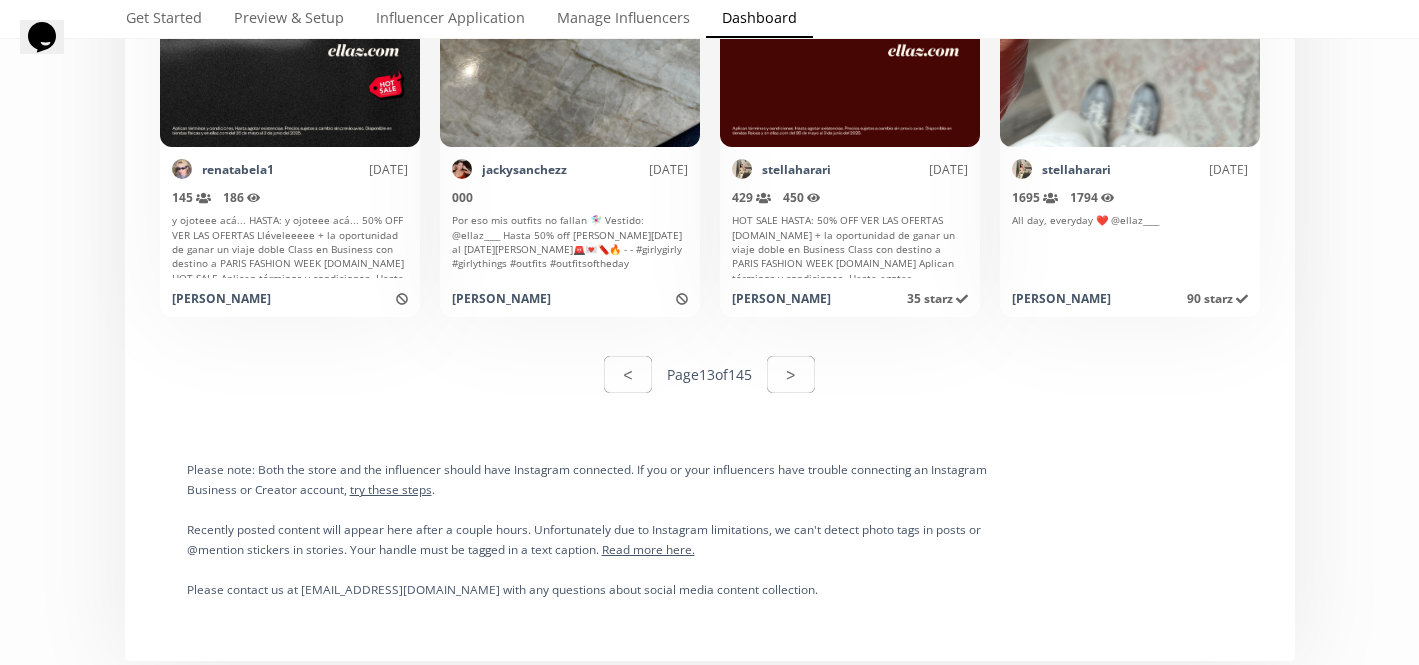 click on "< Page  13  of  145 >" at bounding box center (710, 374) 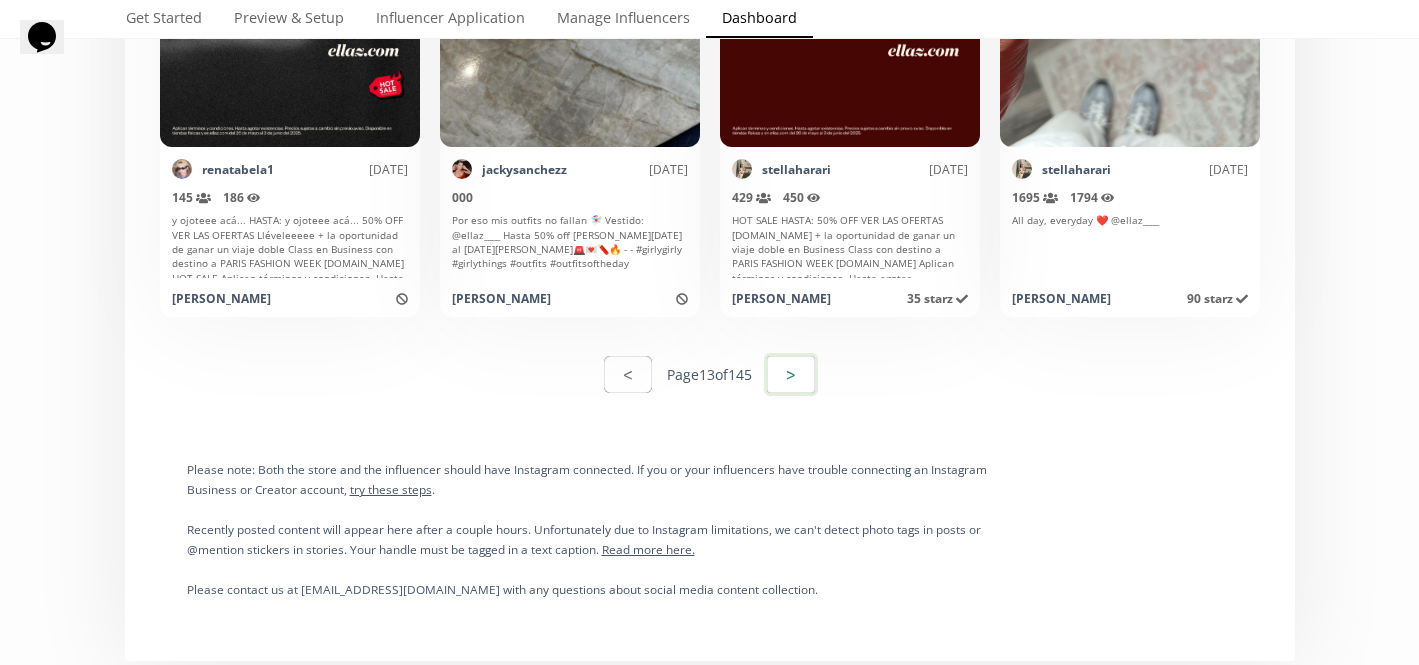 click on ">" at bounding box center (791, 374) 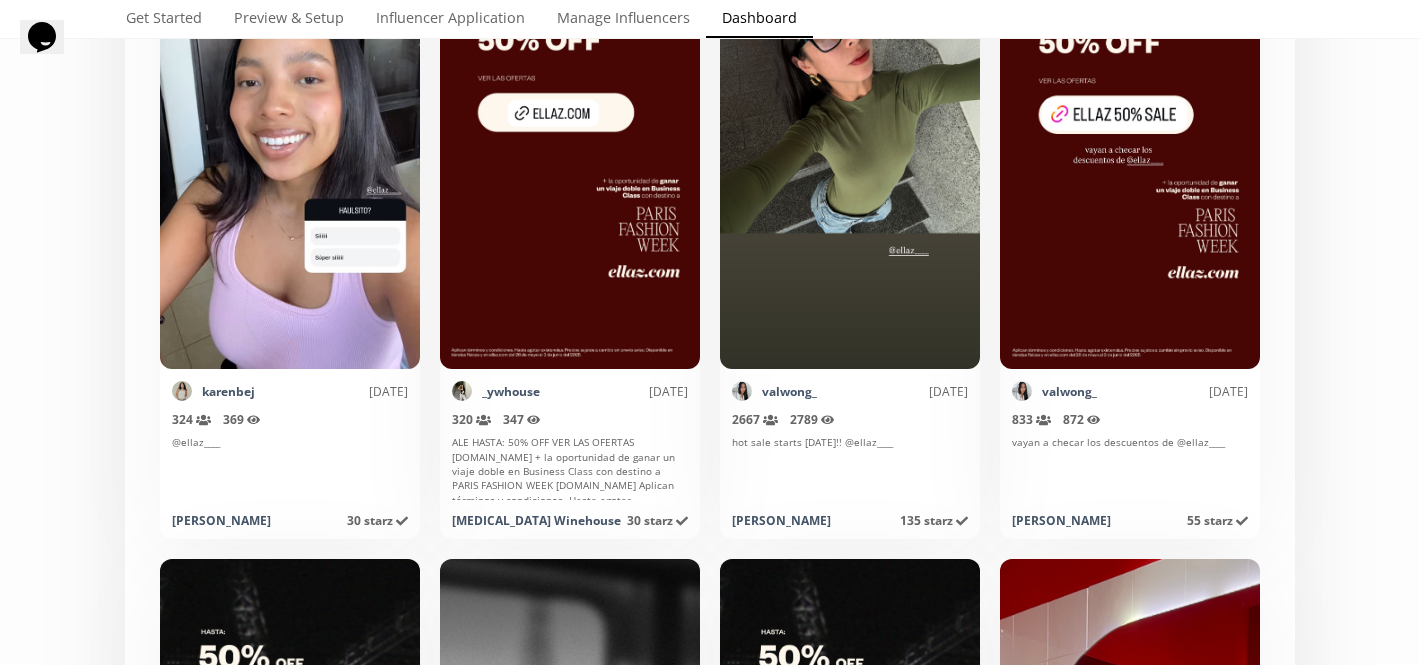 scroll, scrollTop: 3440, scrollLeft: 0, axis: vertical 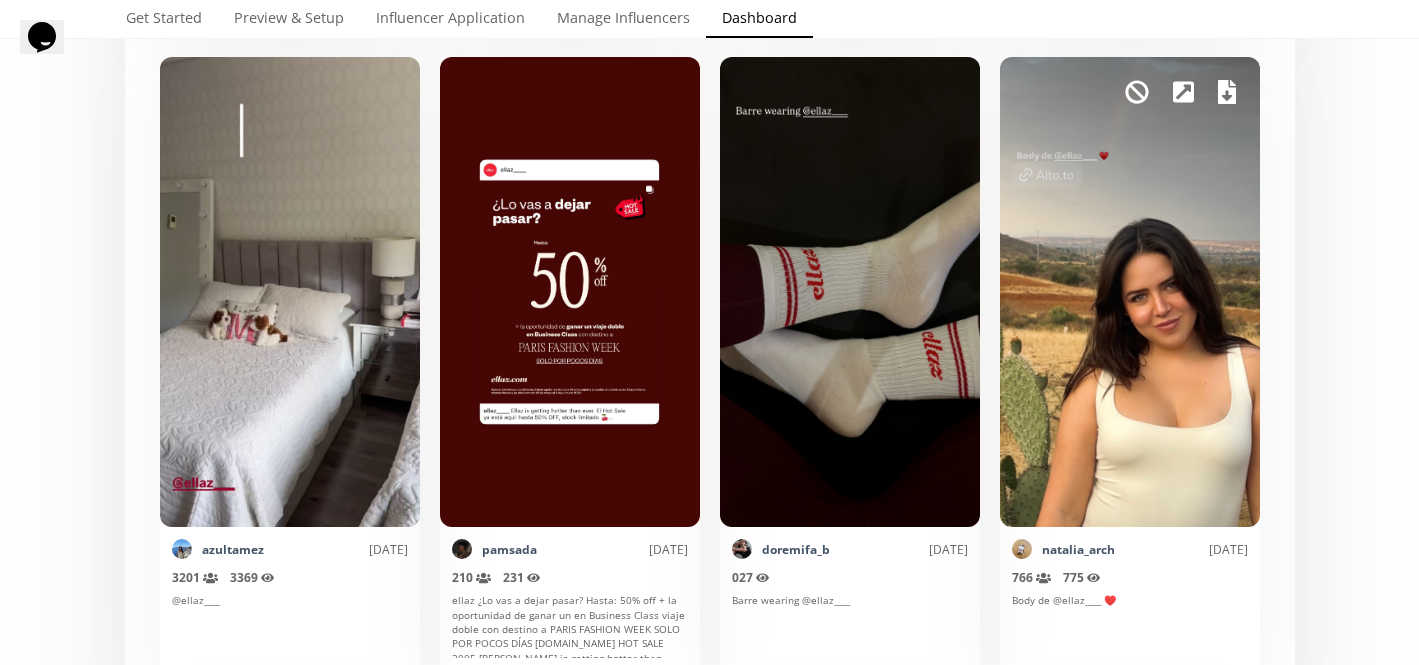click 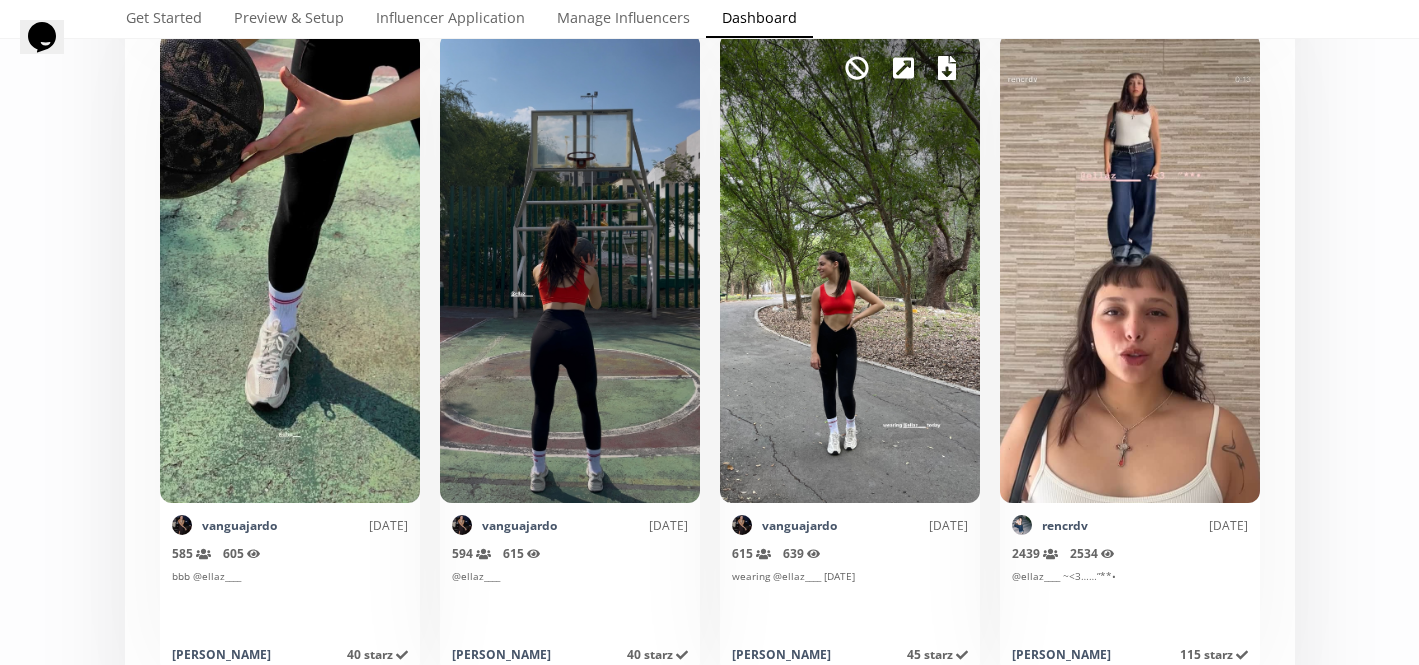 scroll, scrollTop: 9799, scrollLeft: 0, axis: vertical 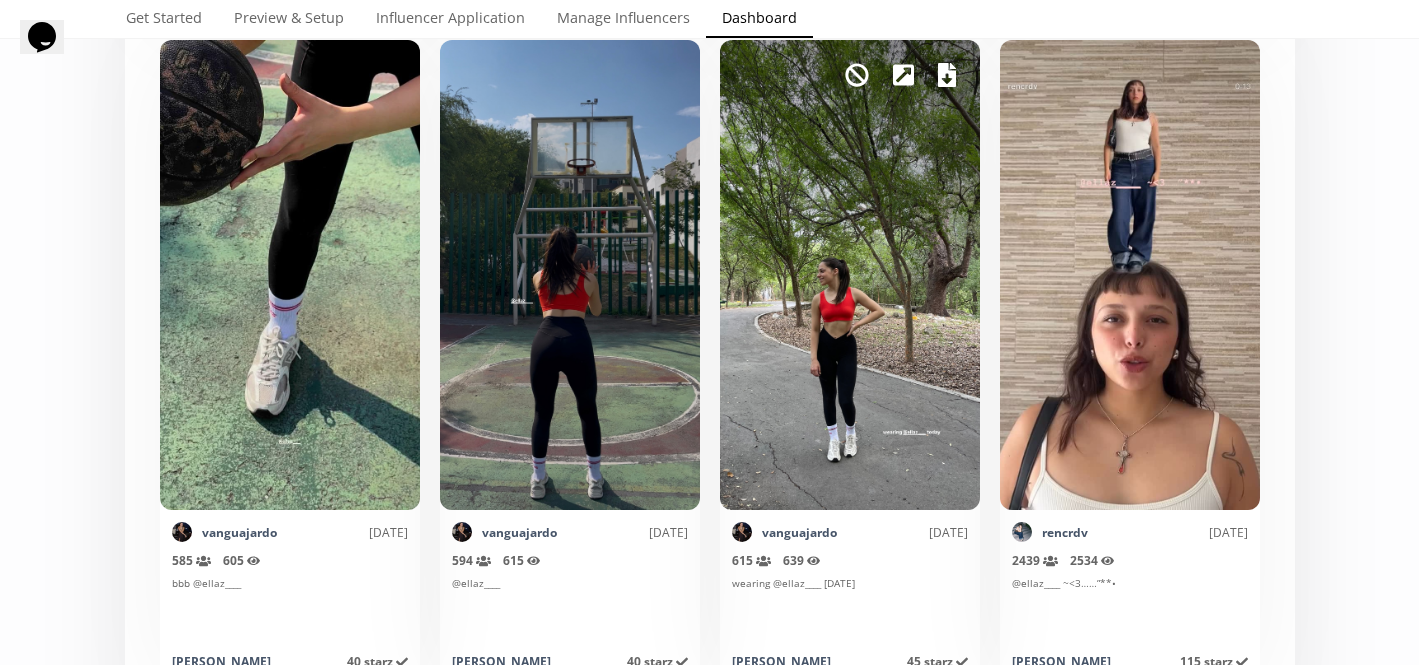 click 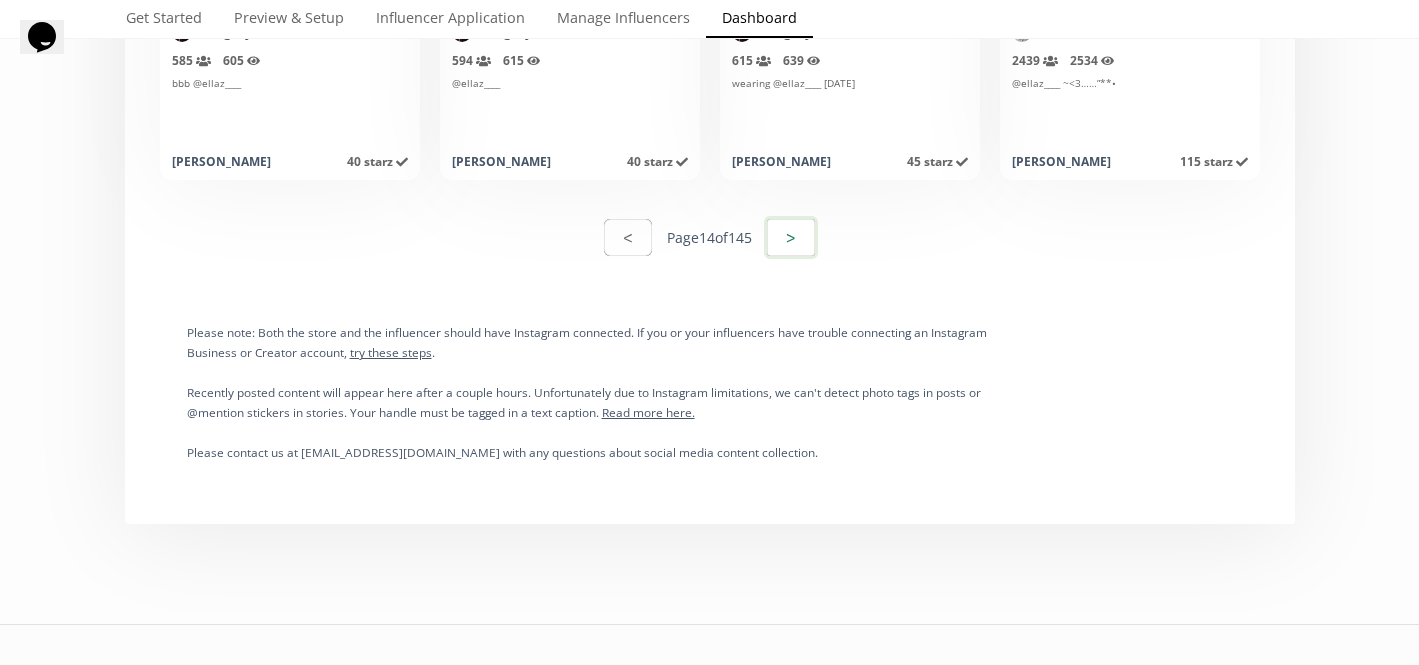click on ">" at bounding box center (791, 237) 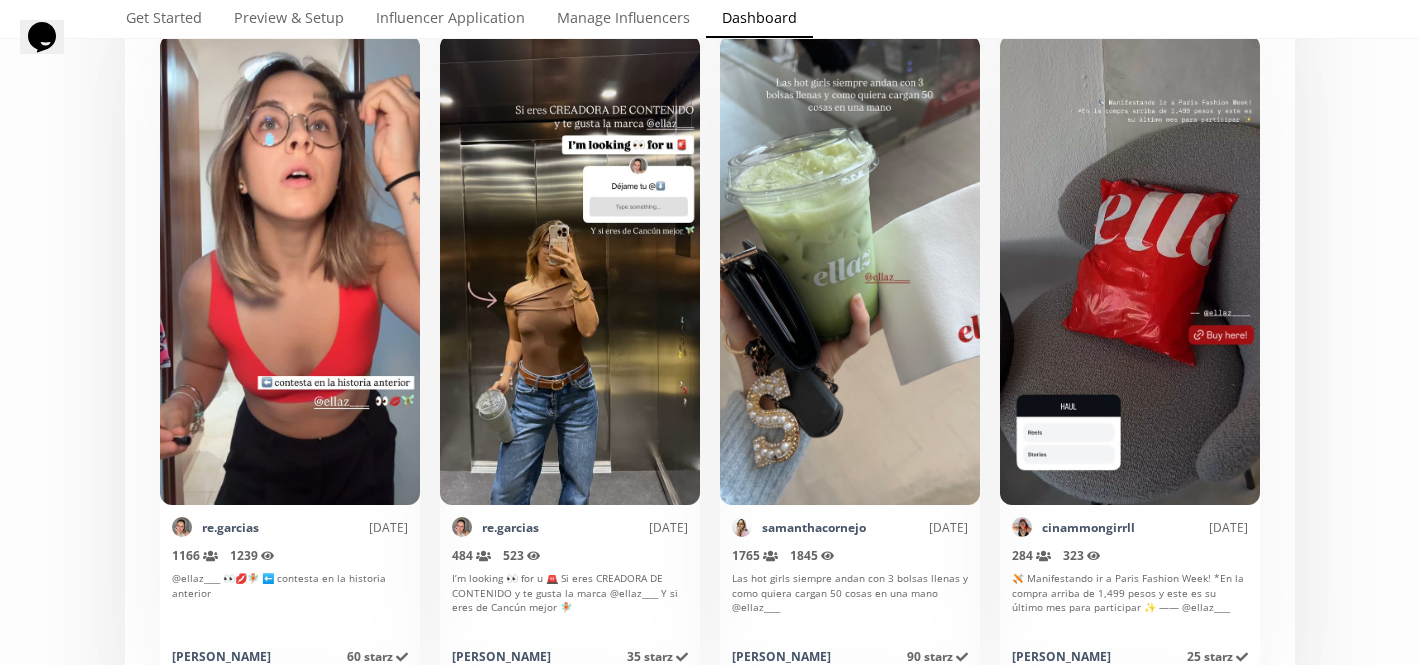 scroll, scrollTop: 5212, scrollLeft: 0, axis: vertical 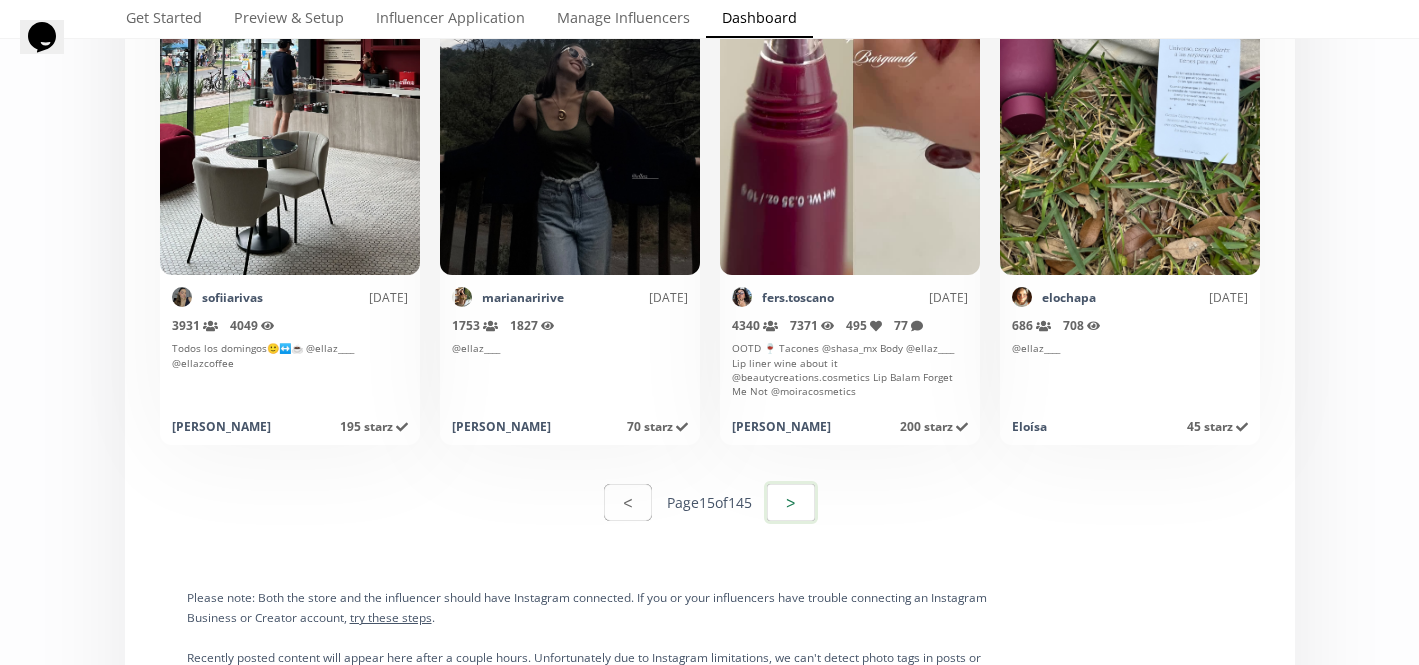 click on ">" at bounding box center [791, 502] 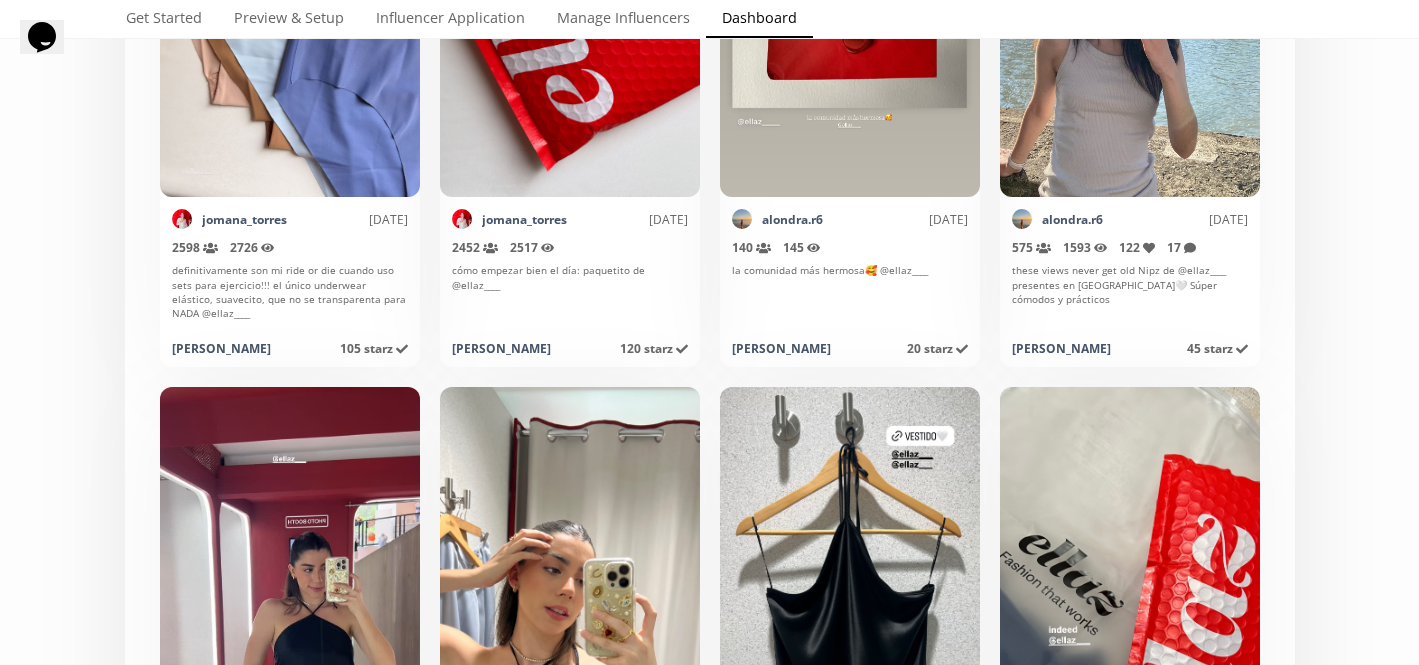 scroll, scrollTop: 1131, scrollLeft: 0, axis: vertical 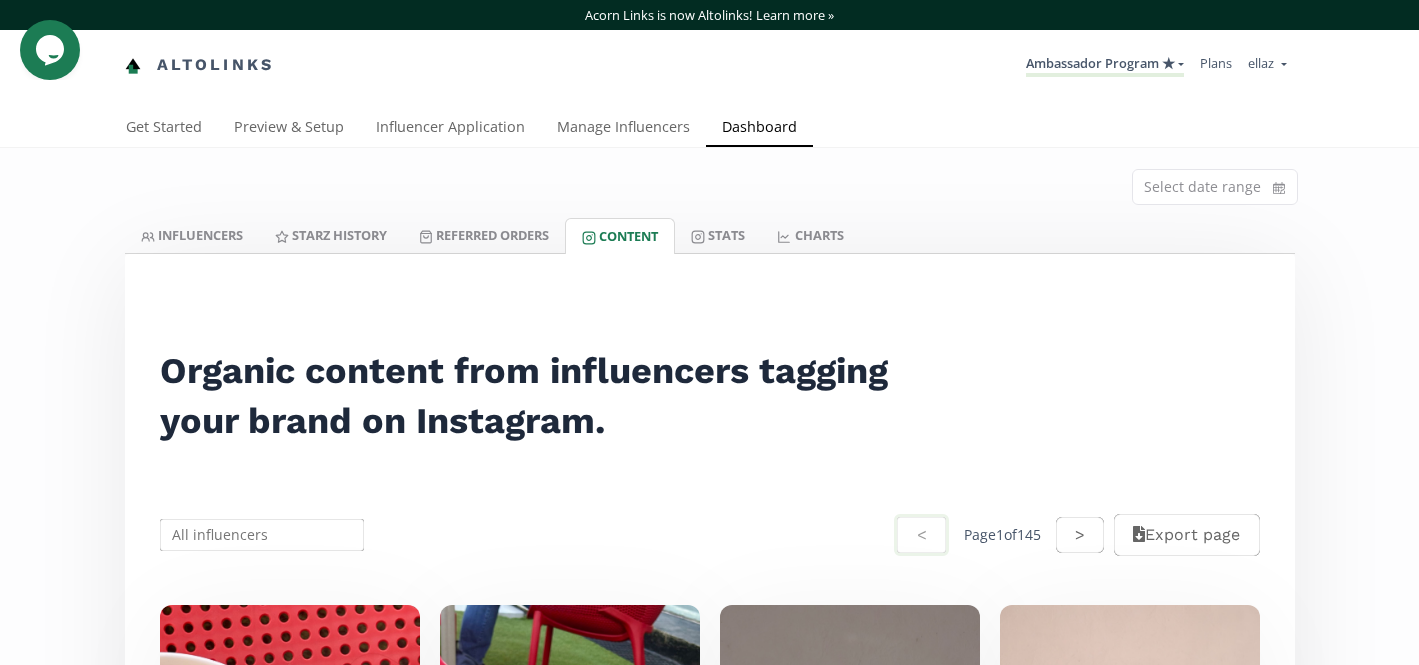 click at bounding box center [262, 535] 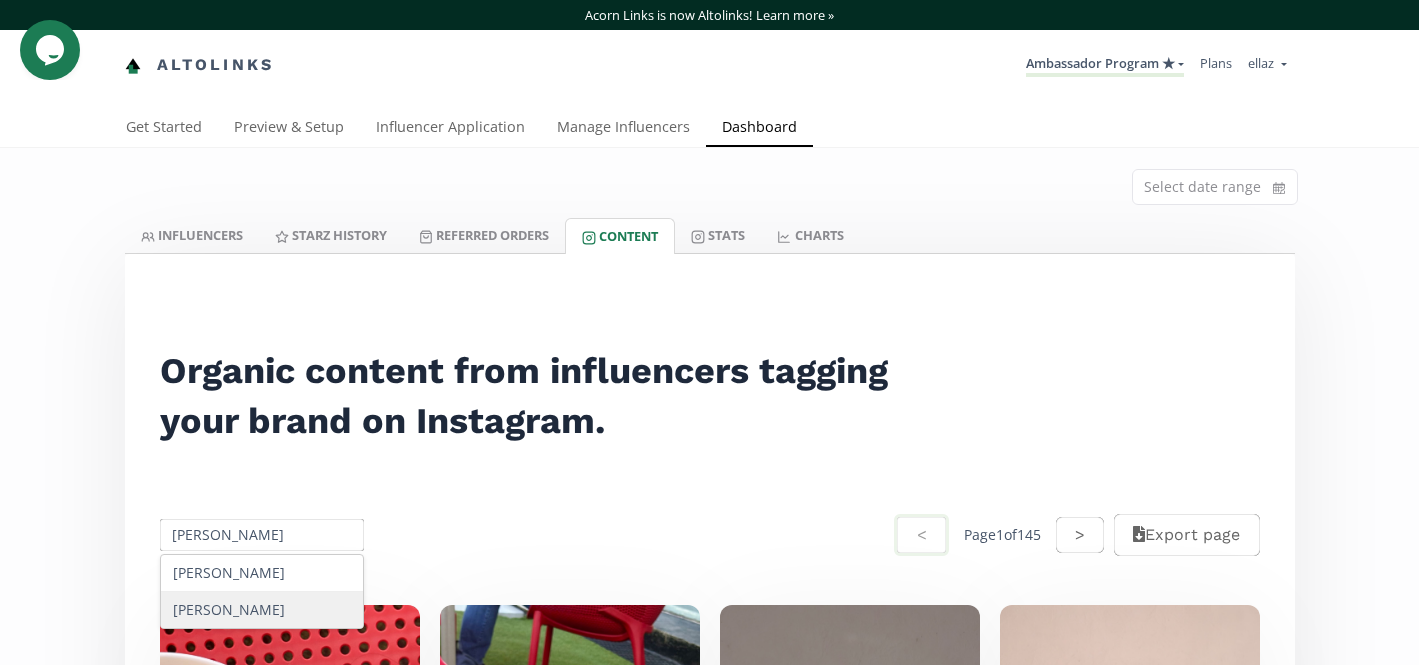 click on "Luciana Sanchez Canales" at bounding box center (262, 610) 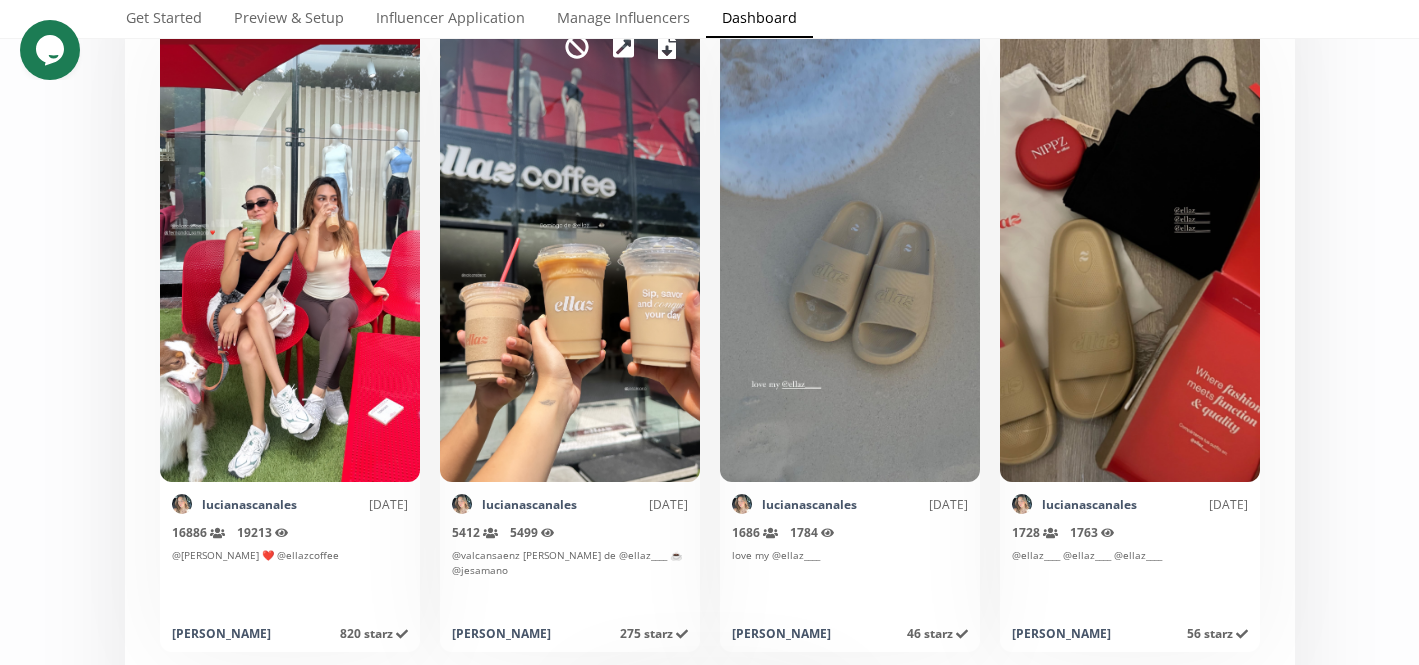 scroll, scrollTop: 0, scrollLeft: 0, axis: both 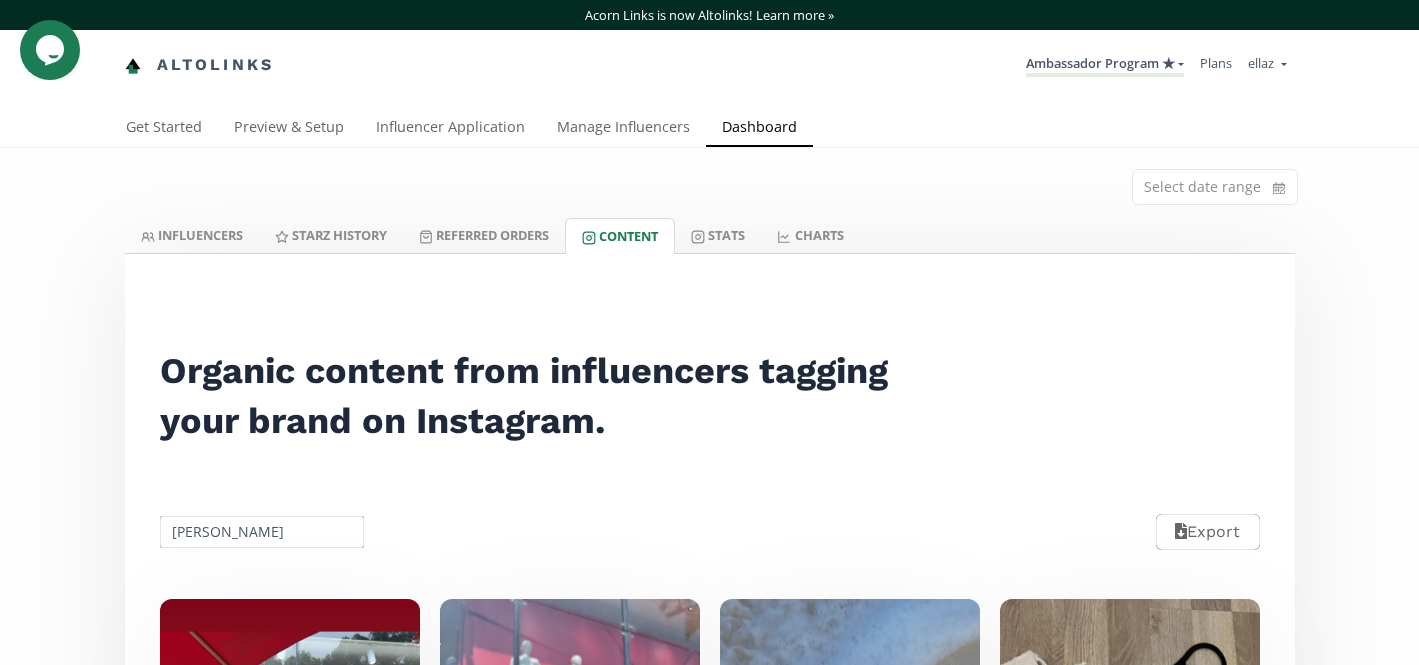 click on "Luciana Sanchez Canales" at bounding box center [262, 532] 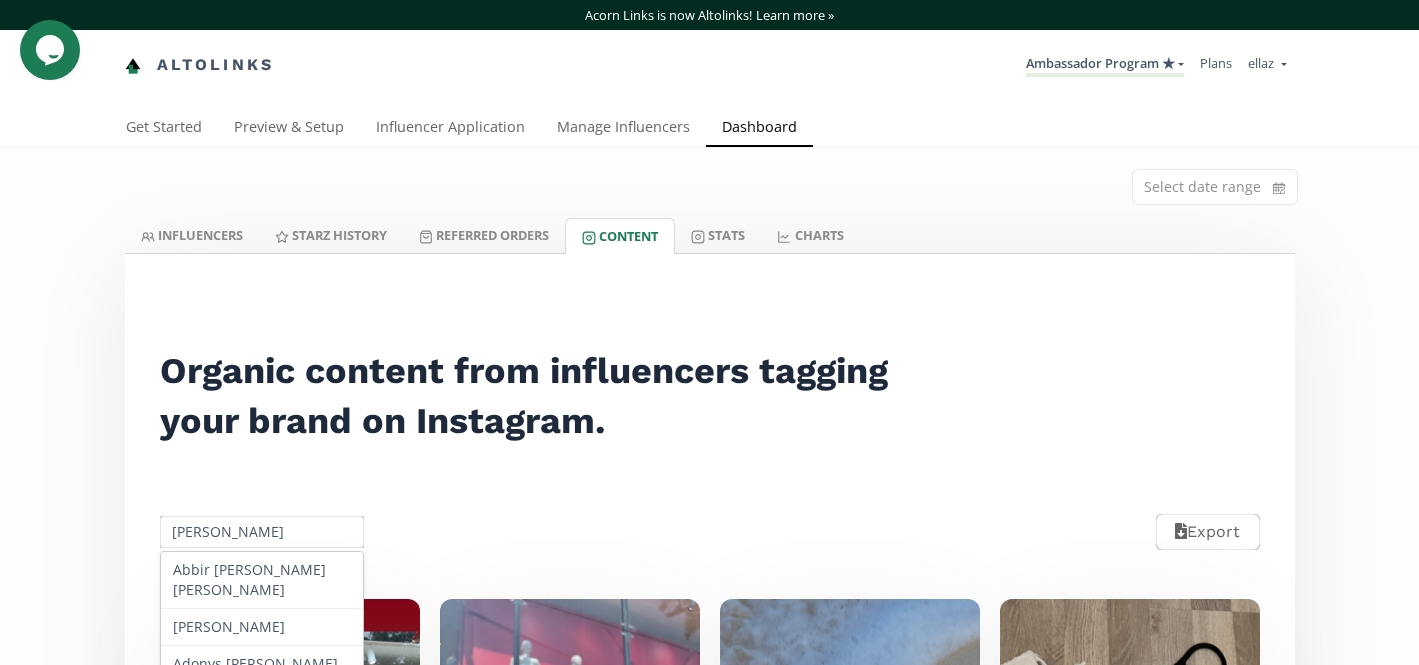 click on "Luciana Sanchez Canales" at bounding box center (262, 532) 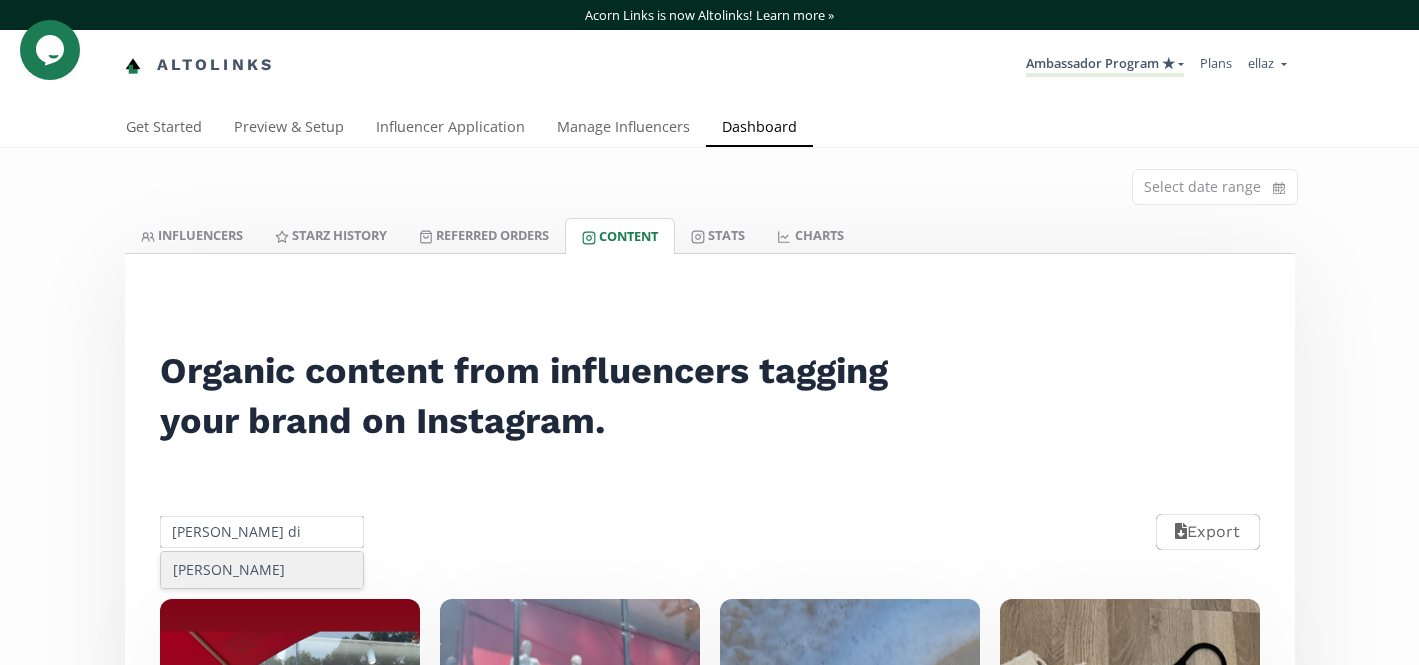 click on "Silvana Diaz" at bounding box center (262, 570) 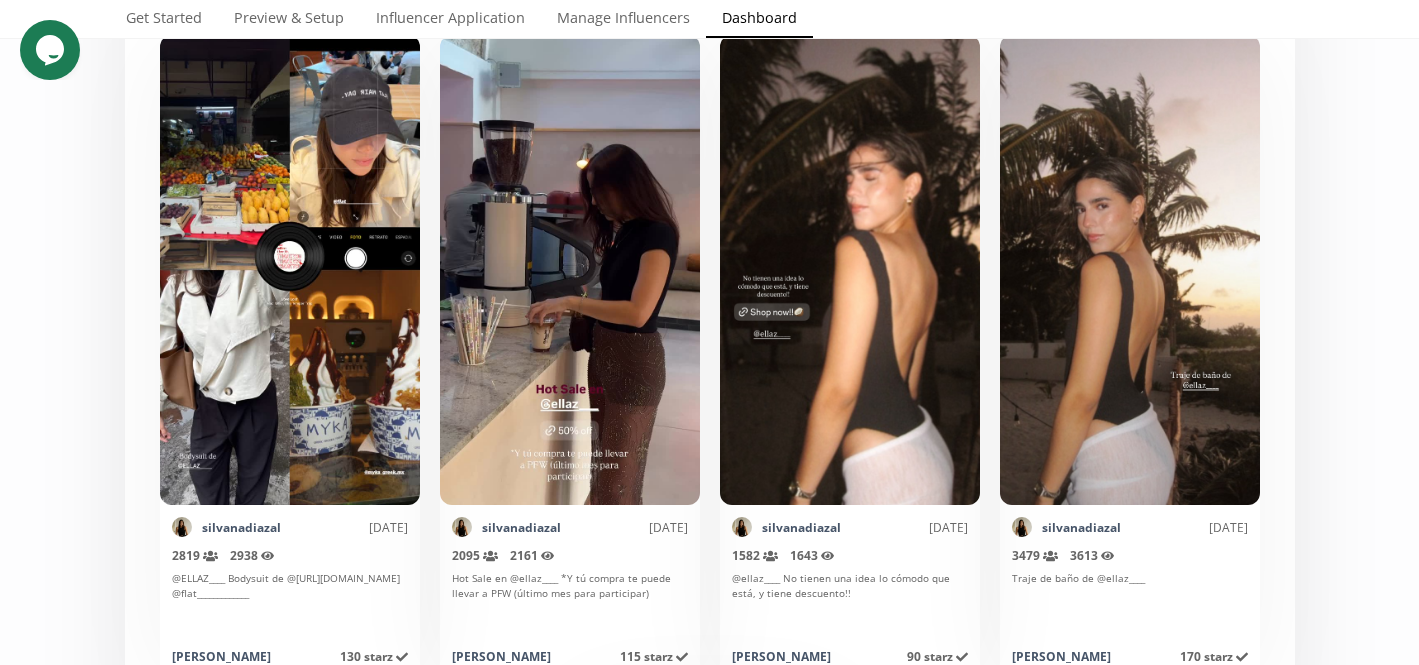 scroll, scrollTop: 559, scrollLeft: 0, axis: vertical 